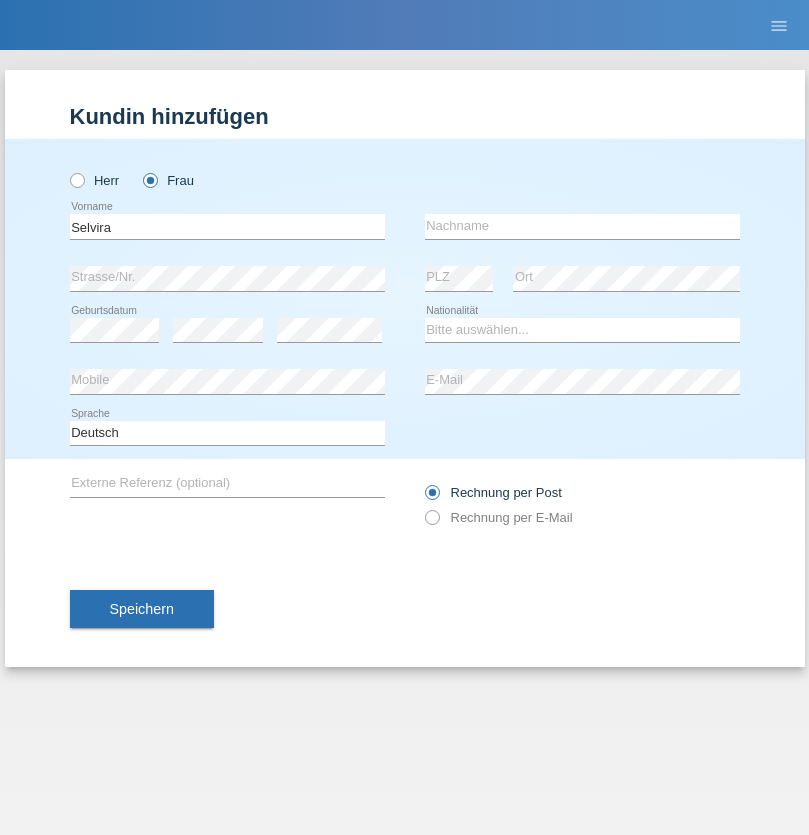 scroll, scrollTop: 0, scrollLeft: 0, axis: both 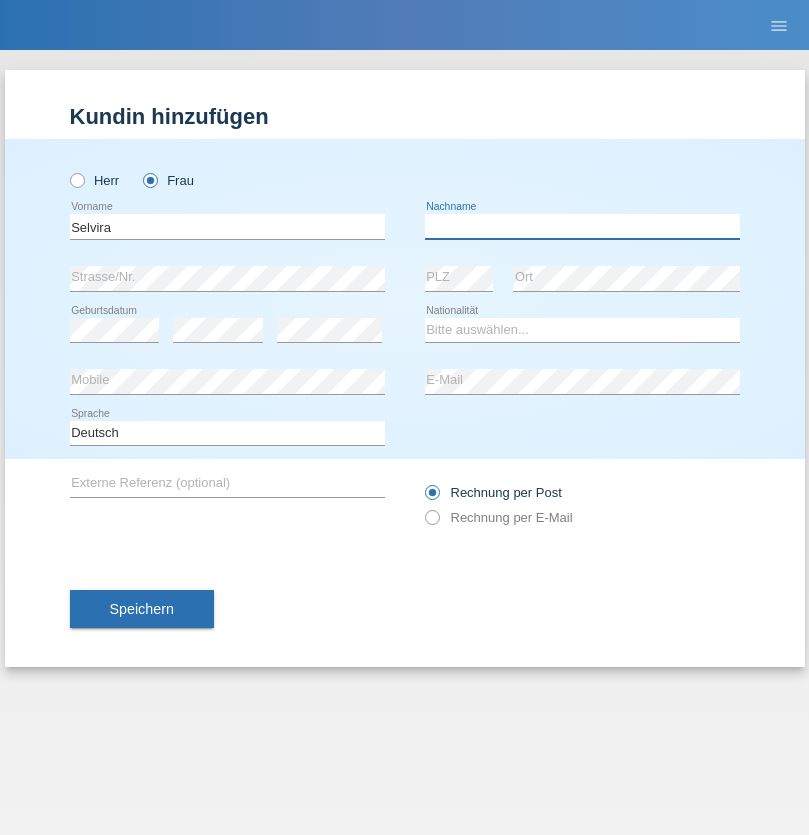 click at bounding box center [582, 226] 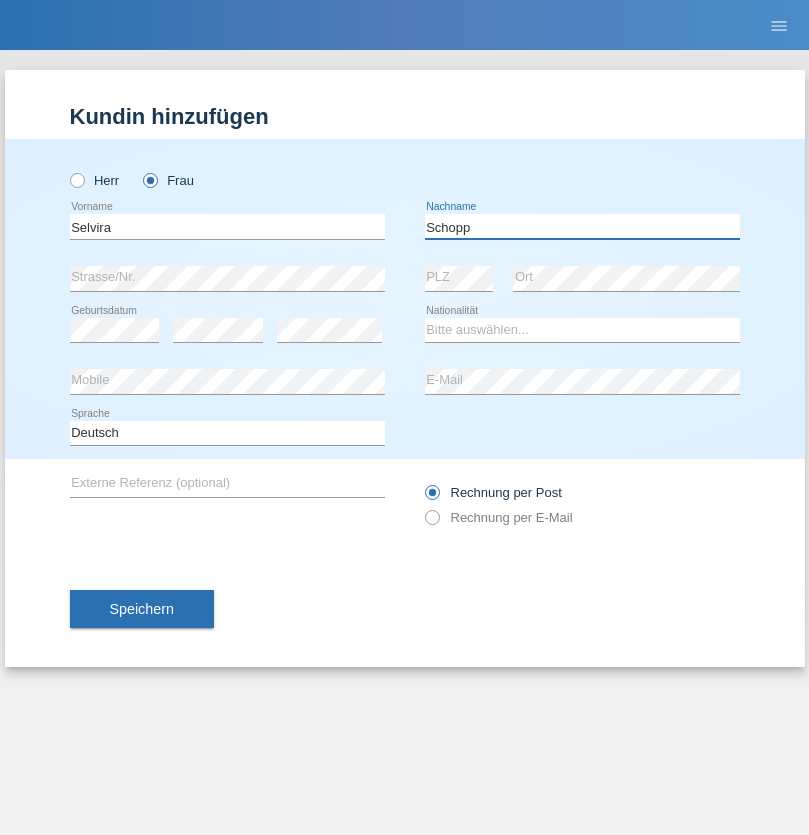 type on "Schopp" 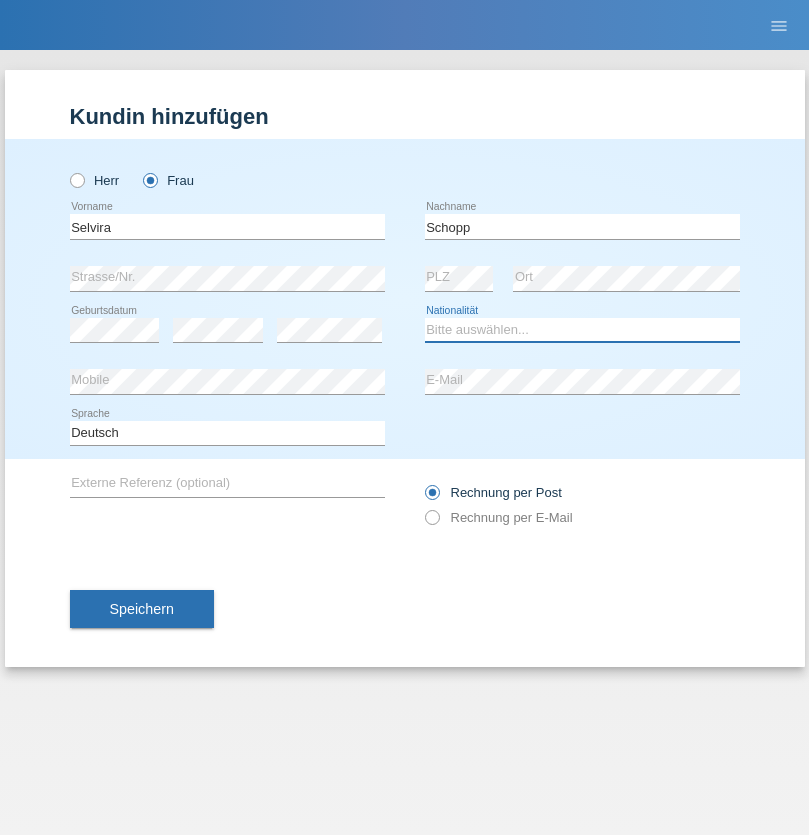 select on "CH" 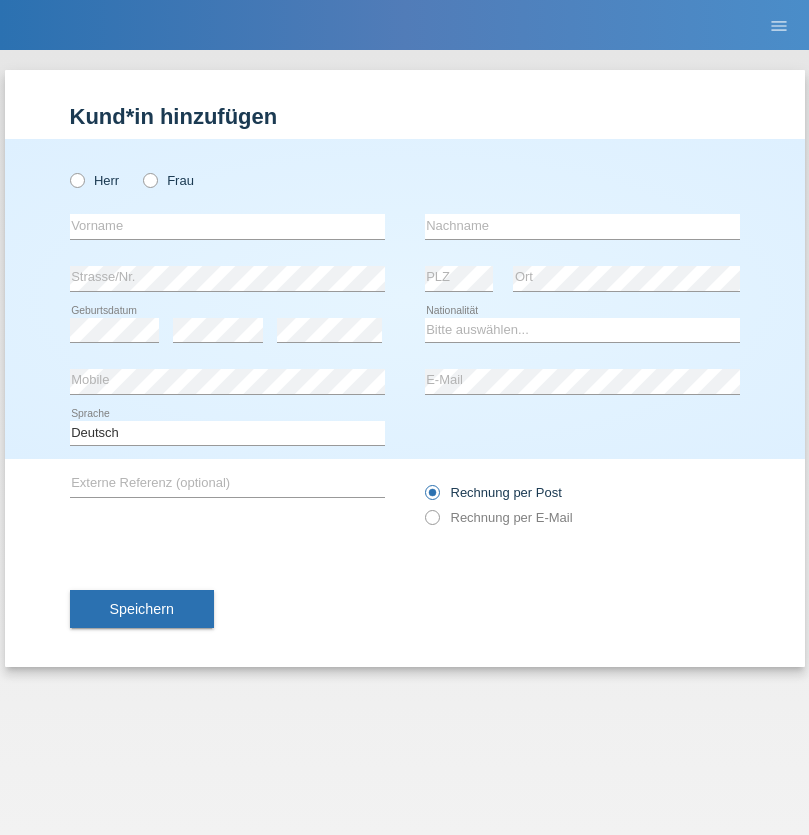 scroll, scrollTop: 0, scrollLeft: 0, axis: both 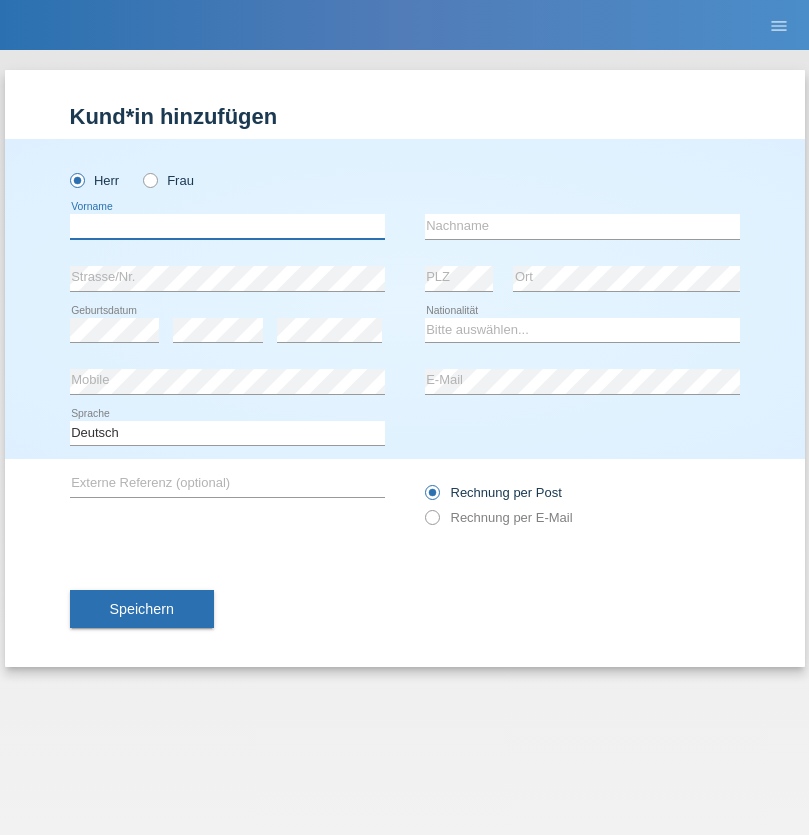 click at bounding box center [227, 226] 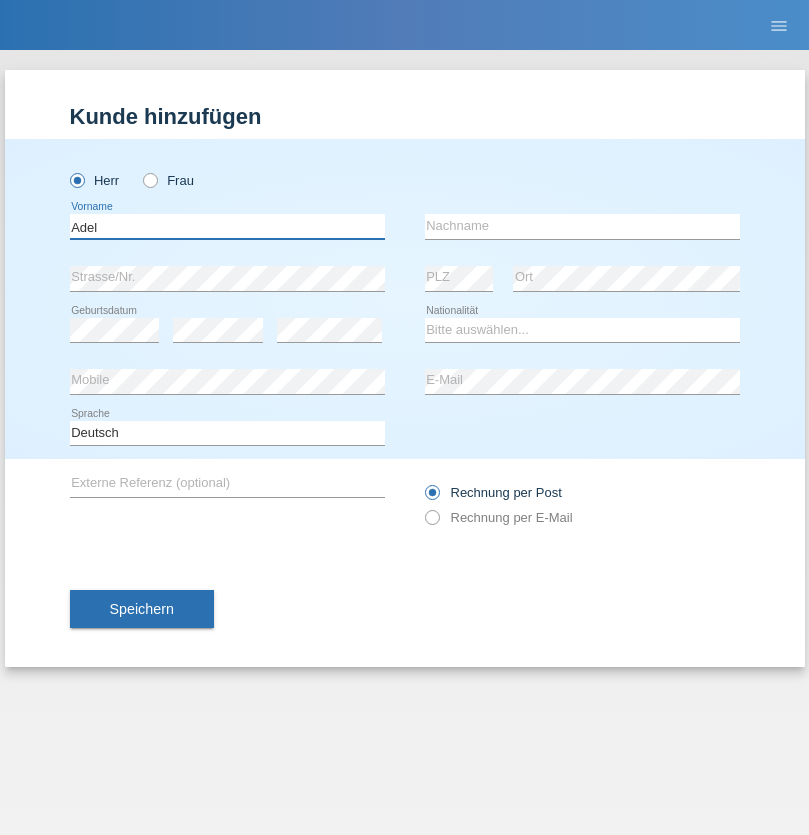 type on "Adel" 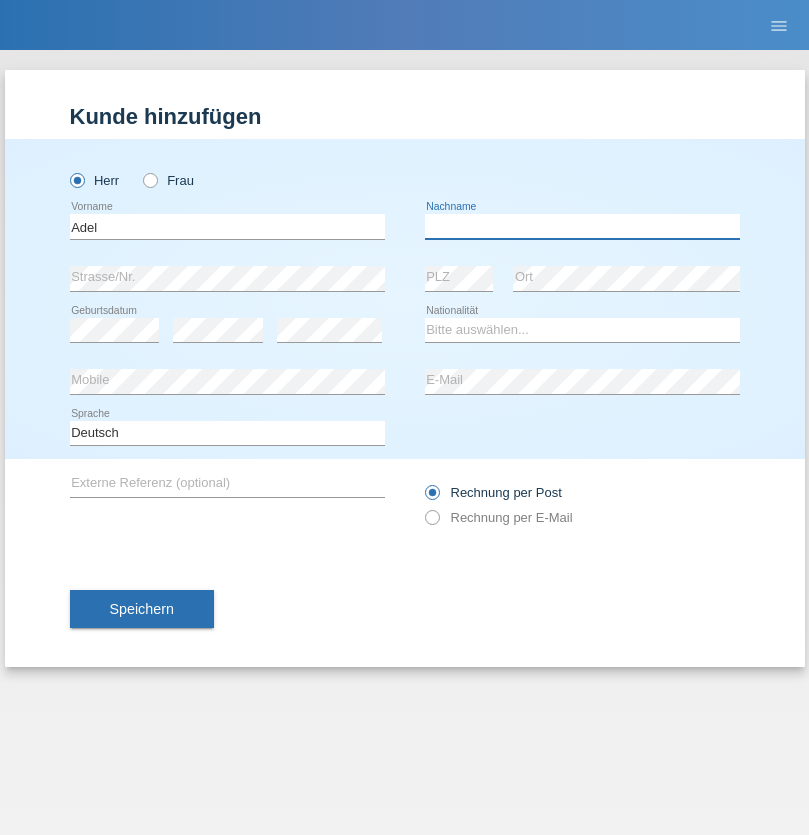 click at bounding box center (582, 226) 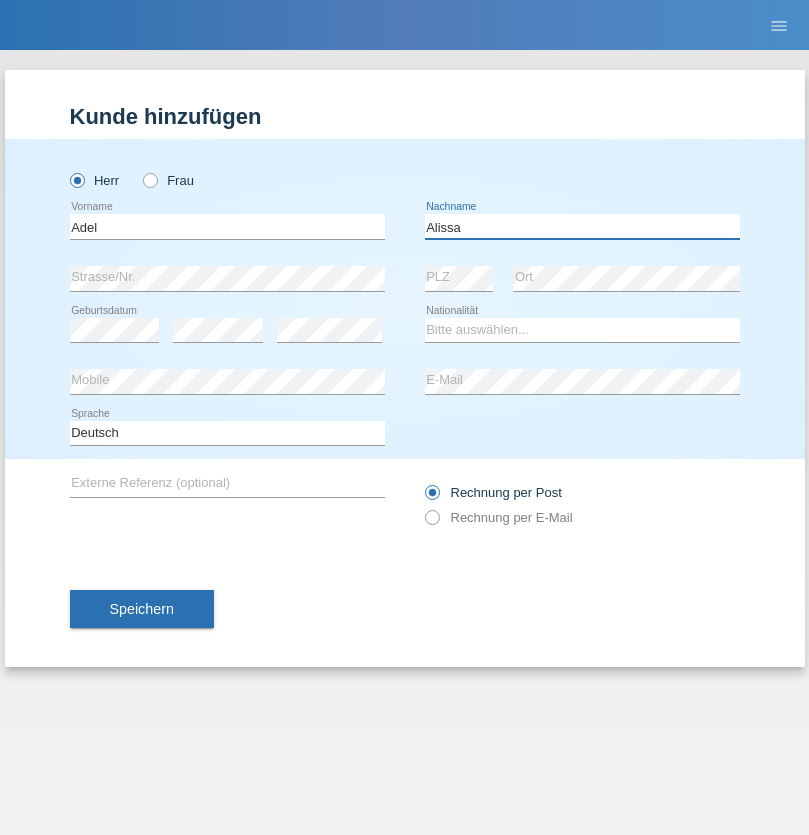 type on "Alissa" 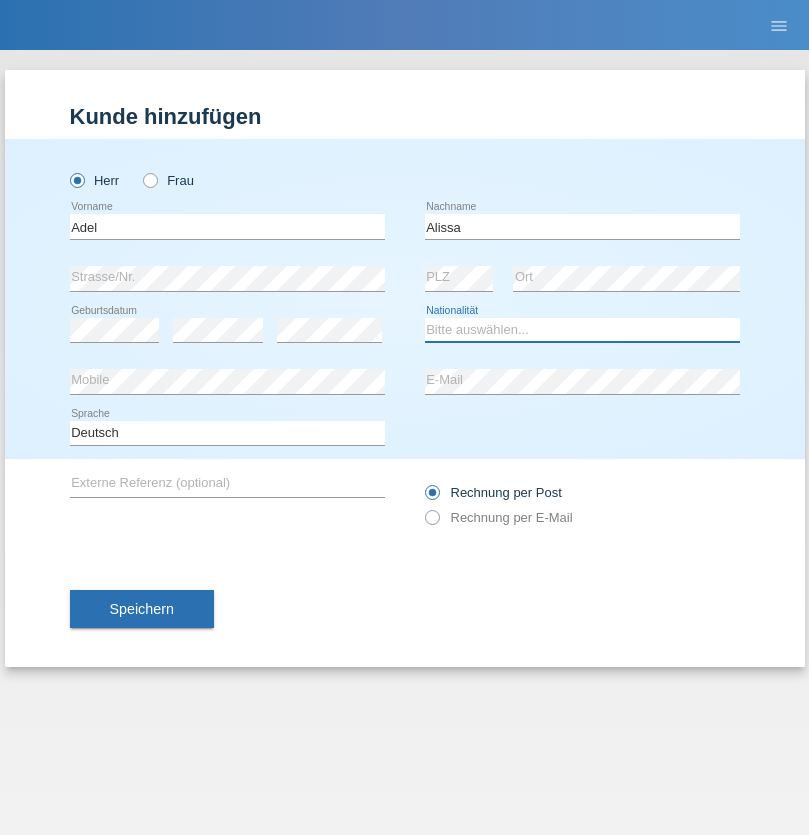 select on "SY" 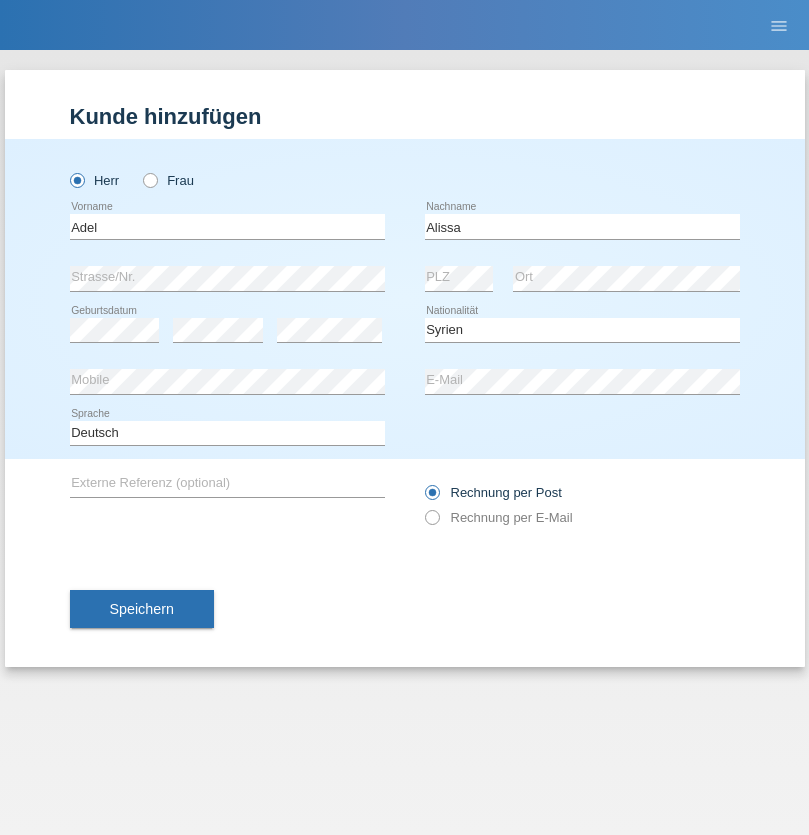 select on "C" 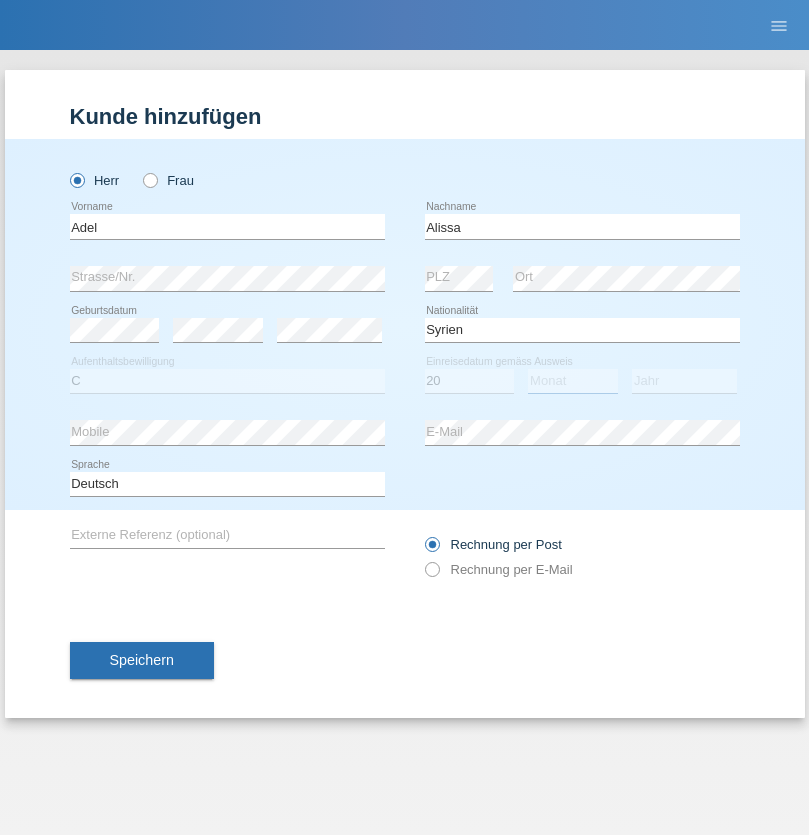 select on "09" 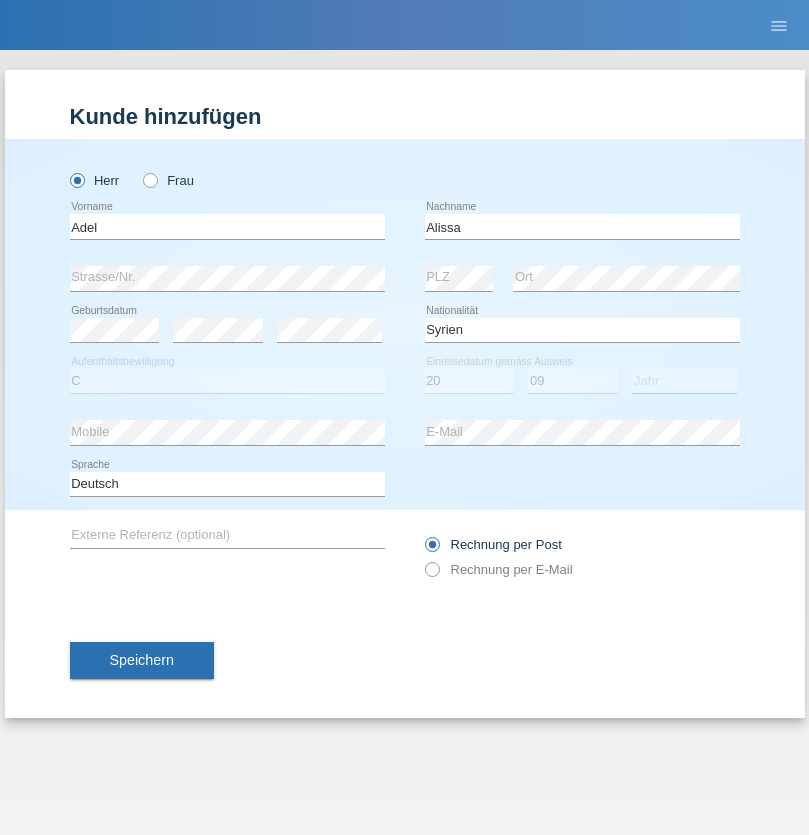 select on "2018" 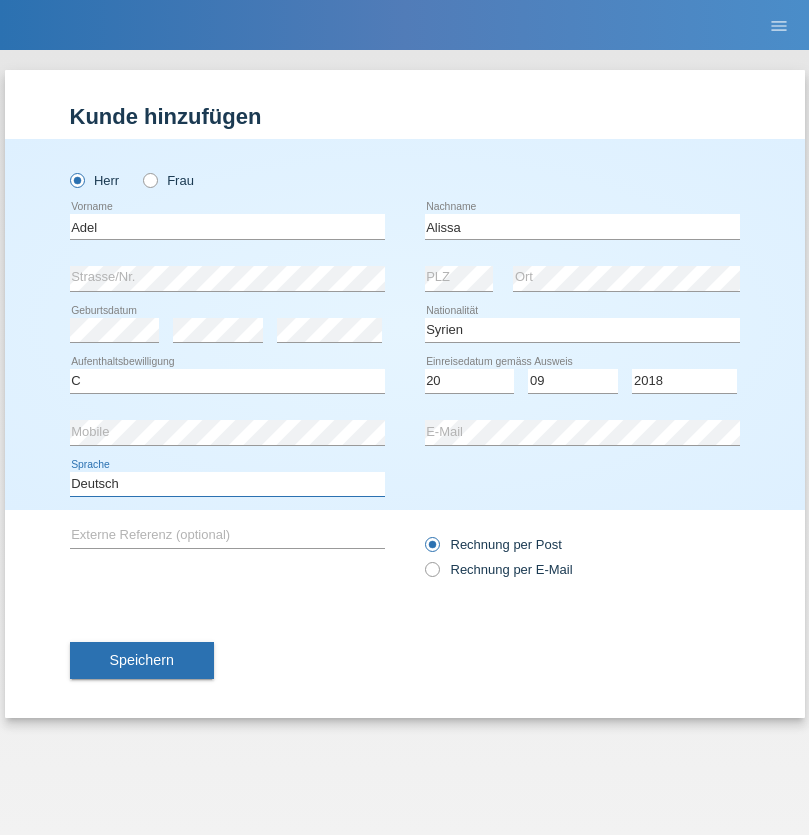 select on "en" 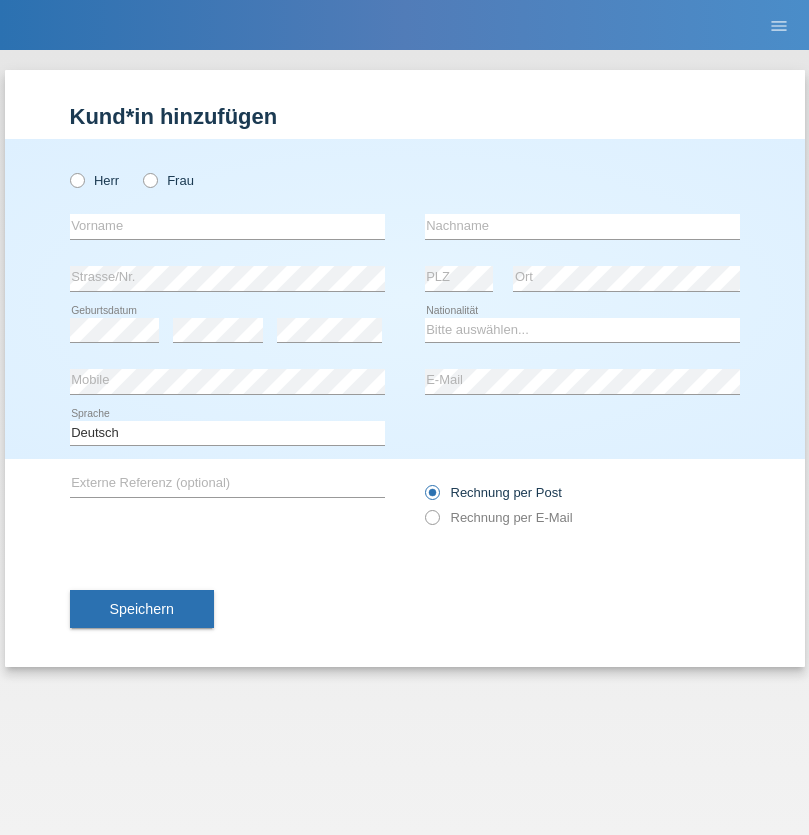 scroll, scrollTop: 0, scrollLeft: 0, axis: both 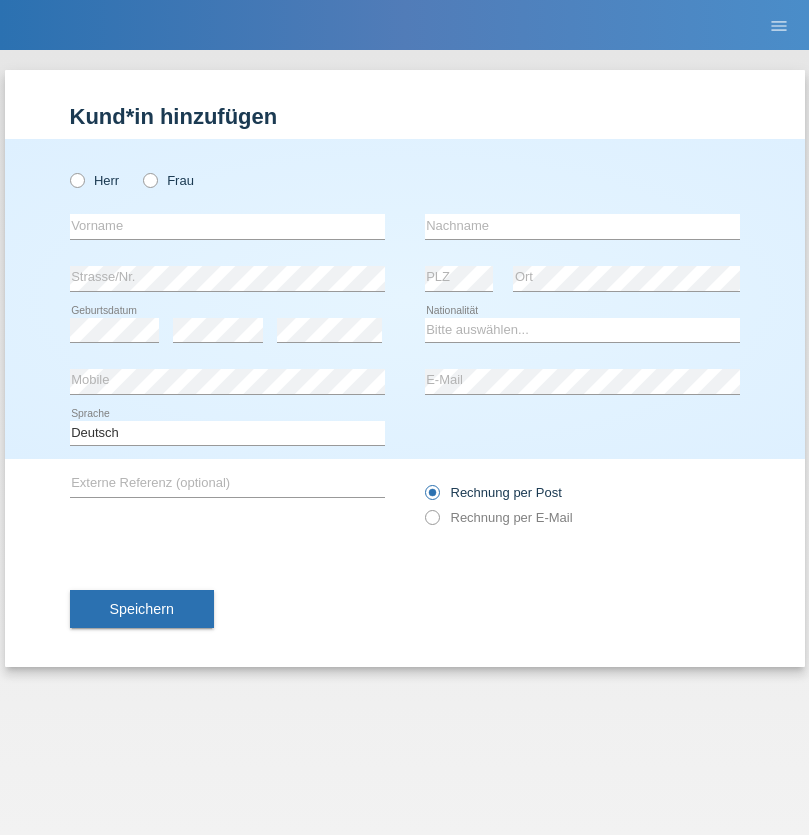 radio on "true" 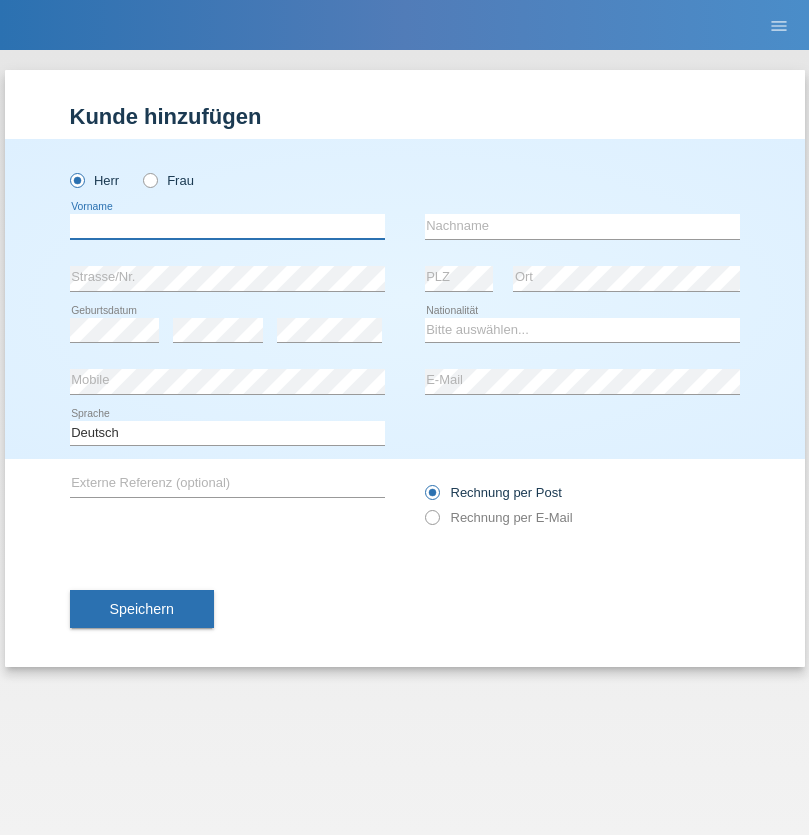 click at bounding box center (227, 226) 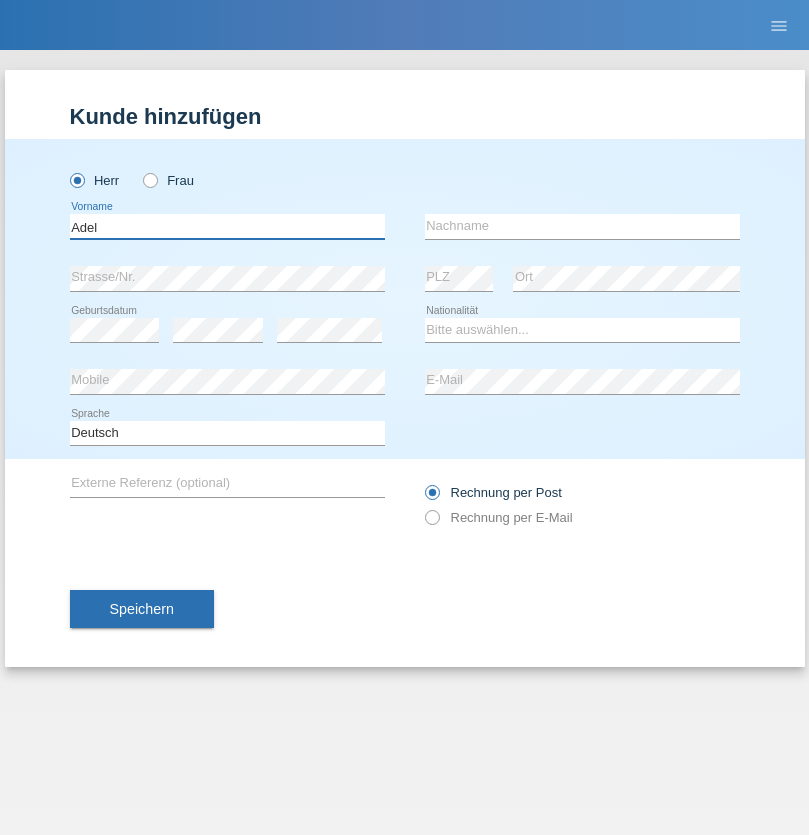 type on "Adel" 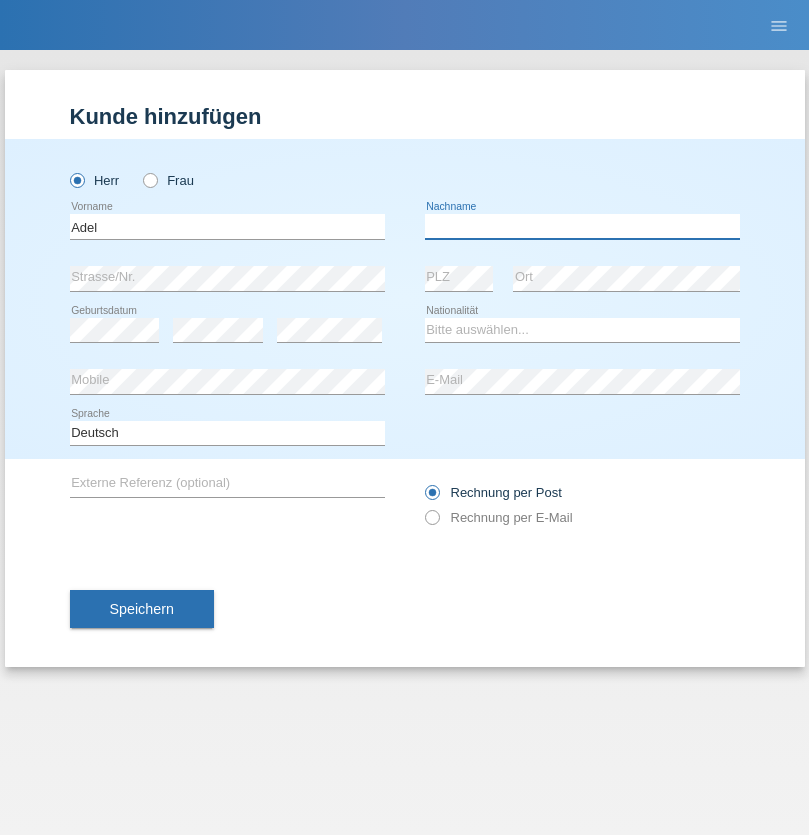 click at bounding box center [582, 226] 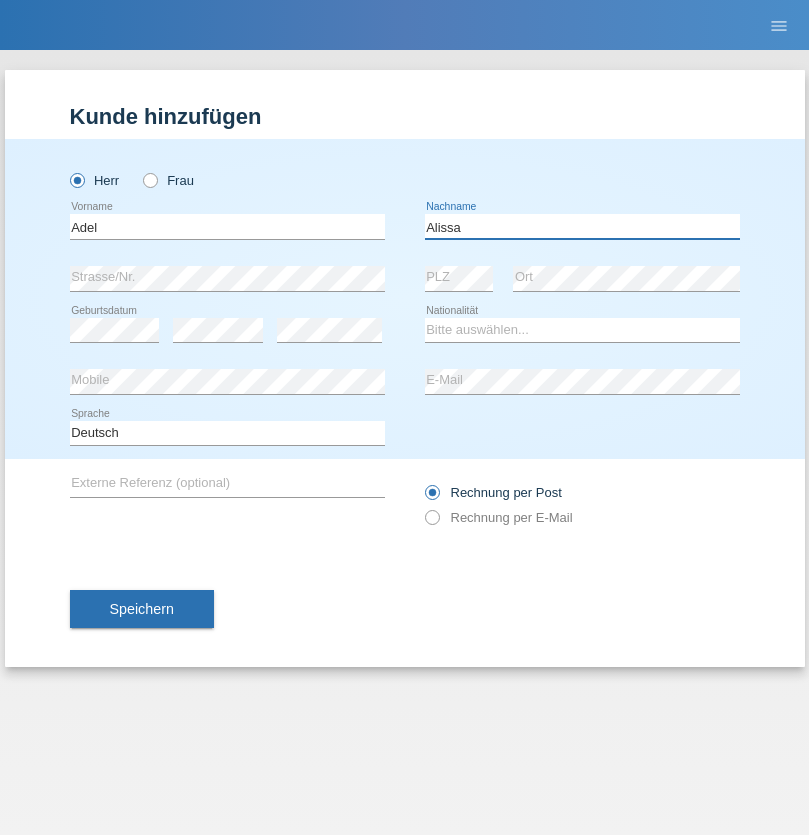 type on "Alissa" 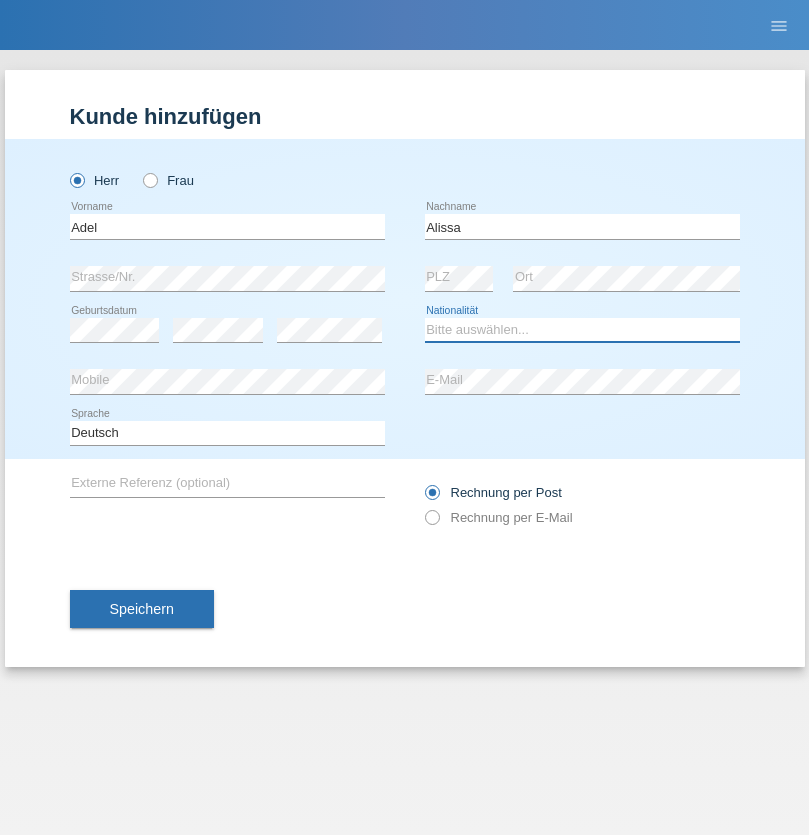 select on "SY" 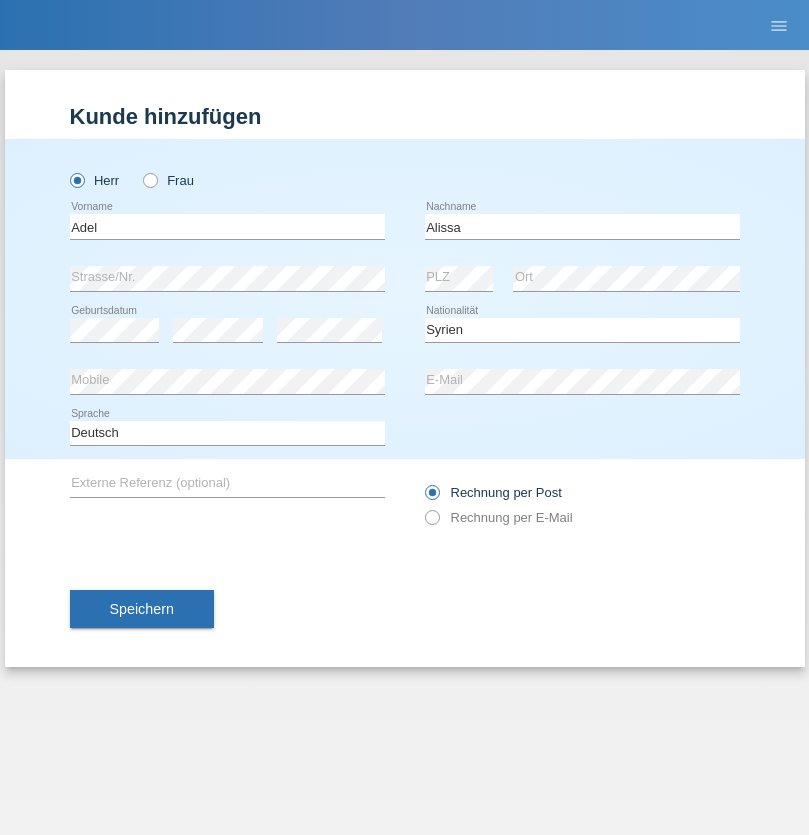 select on "C" 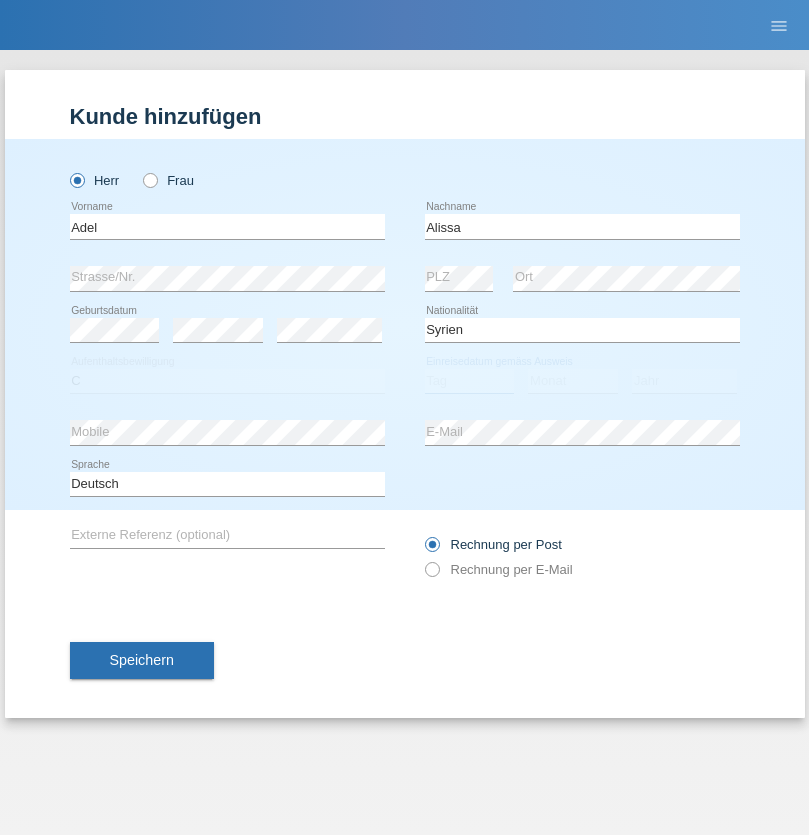 select on "20" 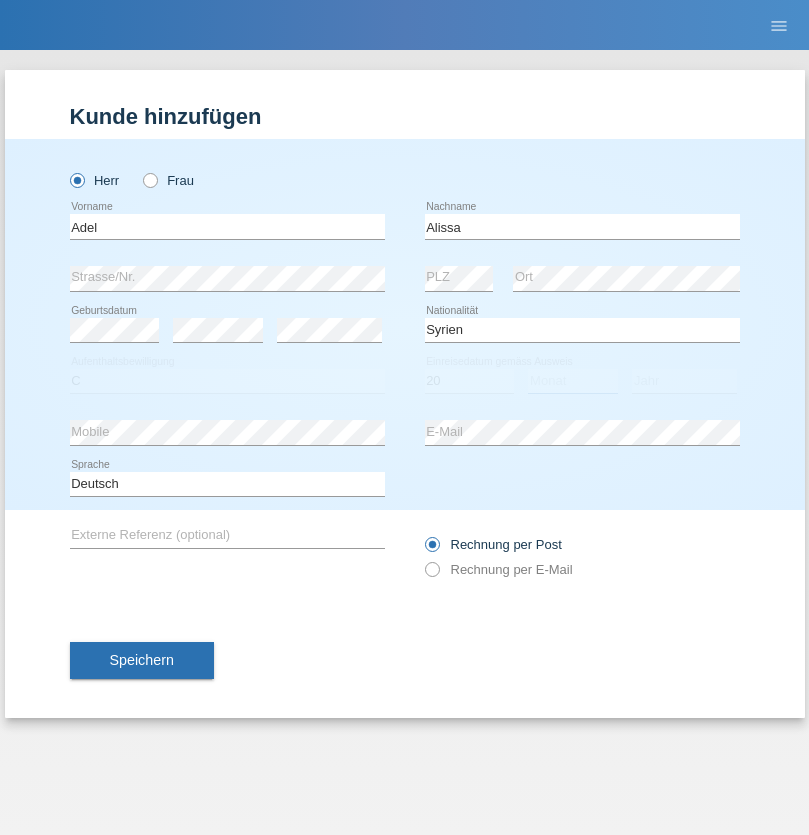 select on "09" 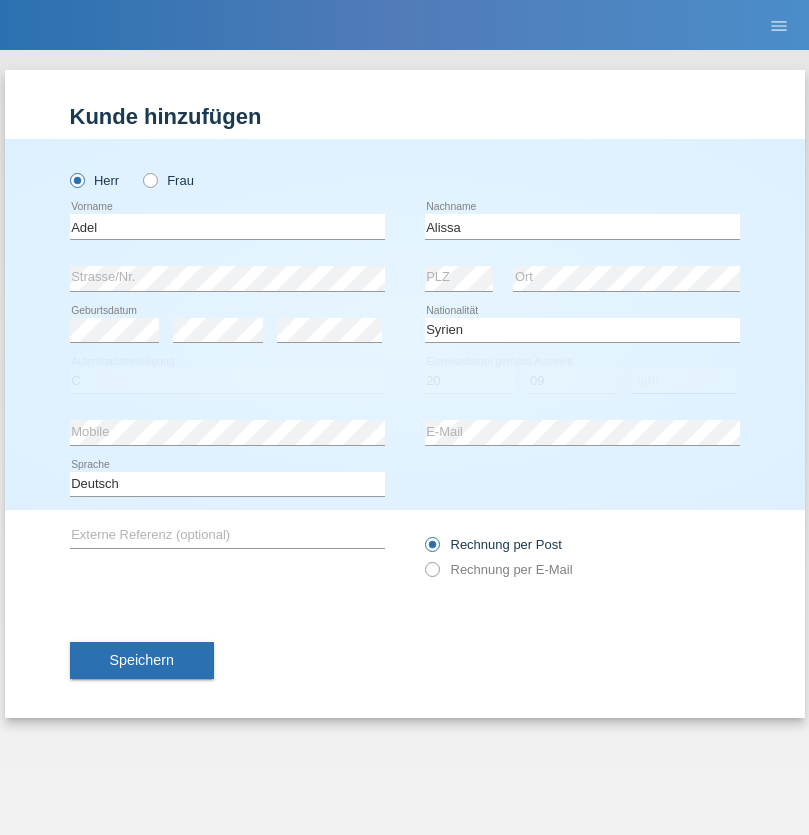 select on "2018" 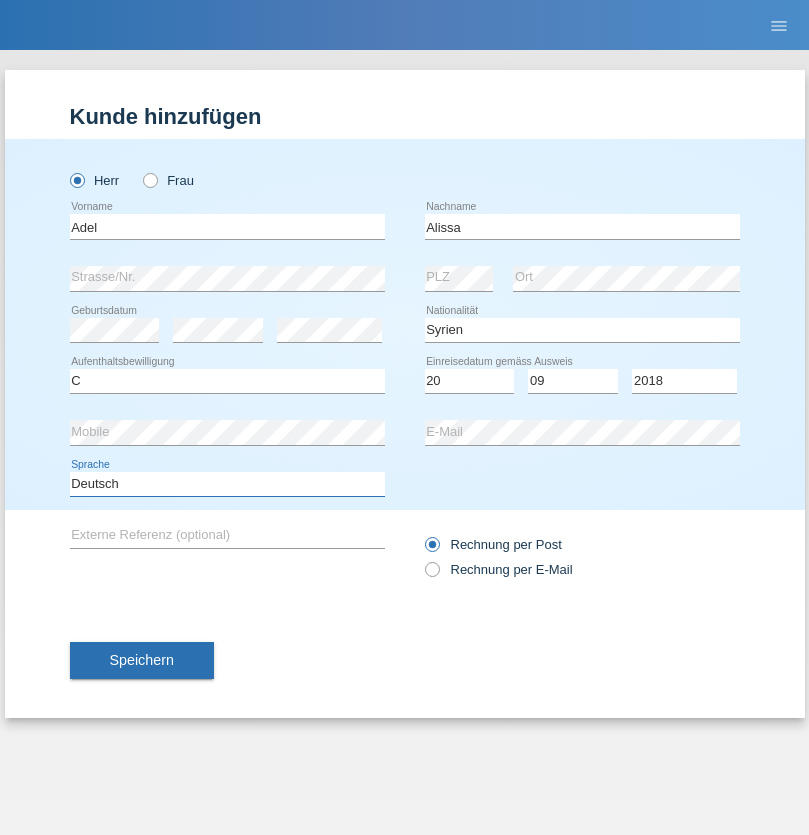 select on "en" 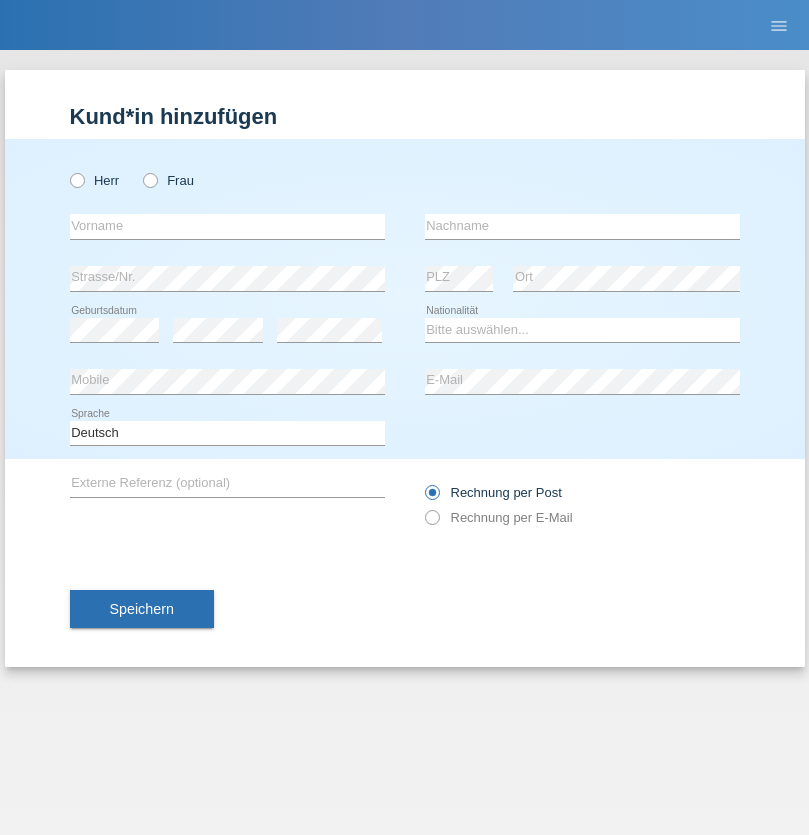 scroll, scrollTop: 0, scrollLeft: 0, axis: both 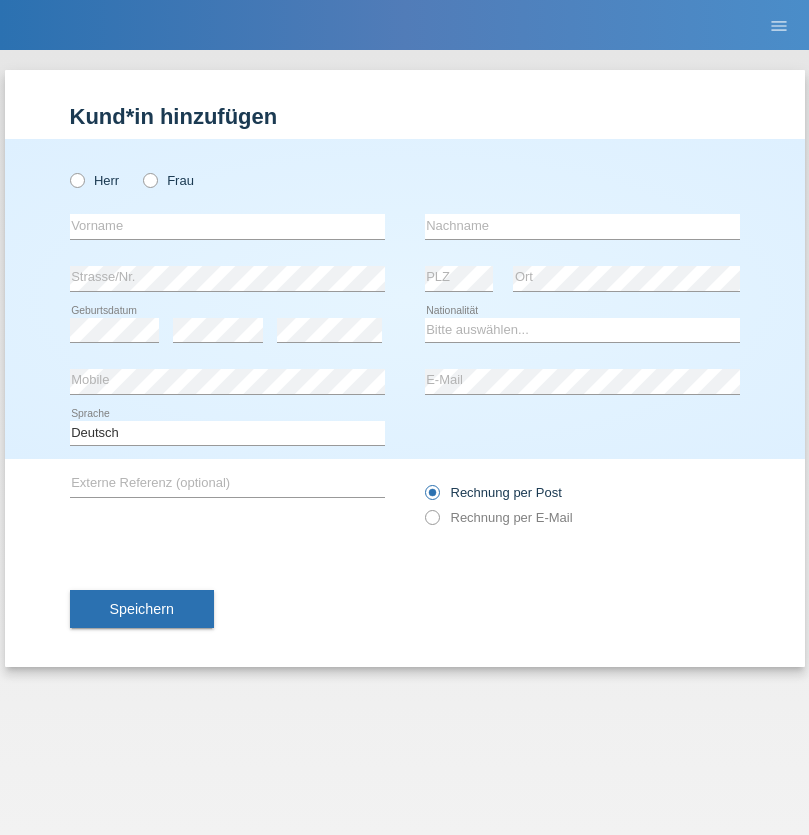 radio on "true" 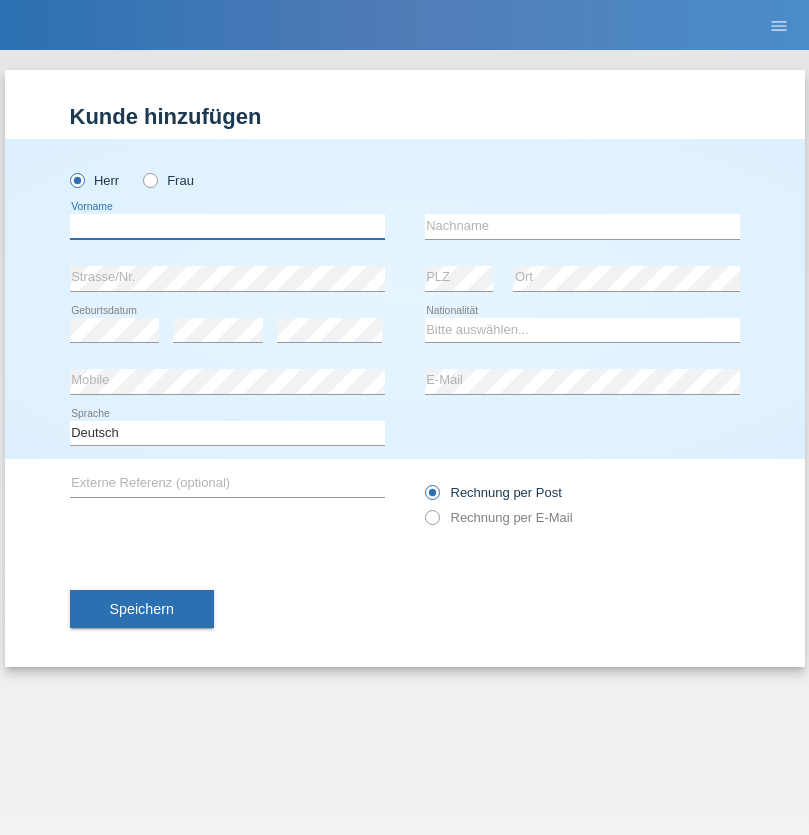 click at bounding box center [227, 226] 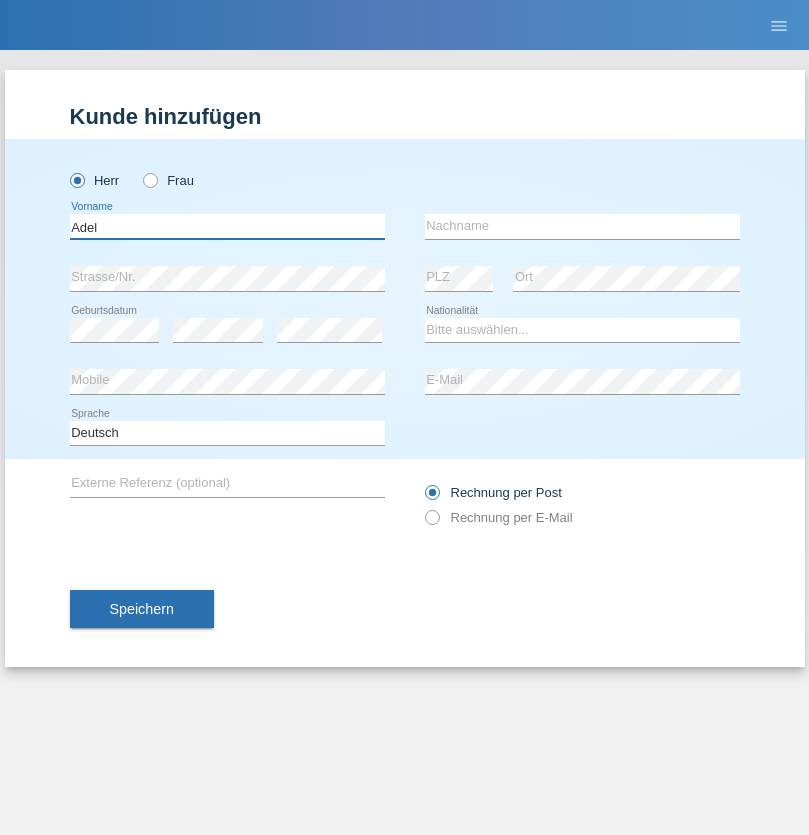 type on "Adel" 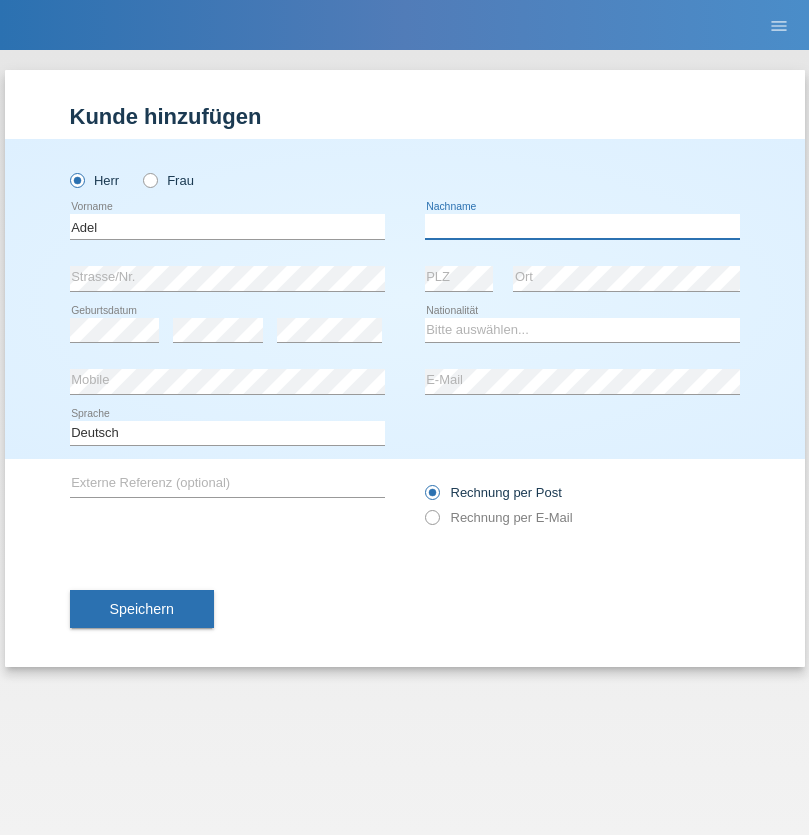 click at bounding box center [582, 226] 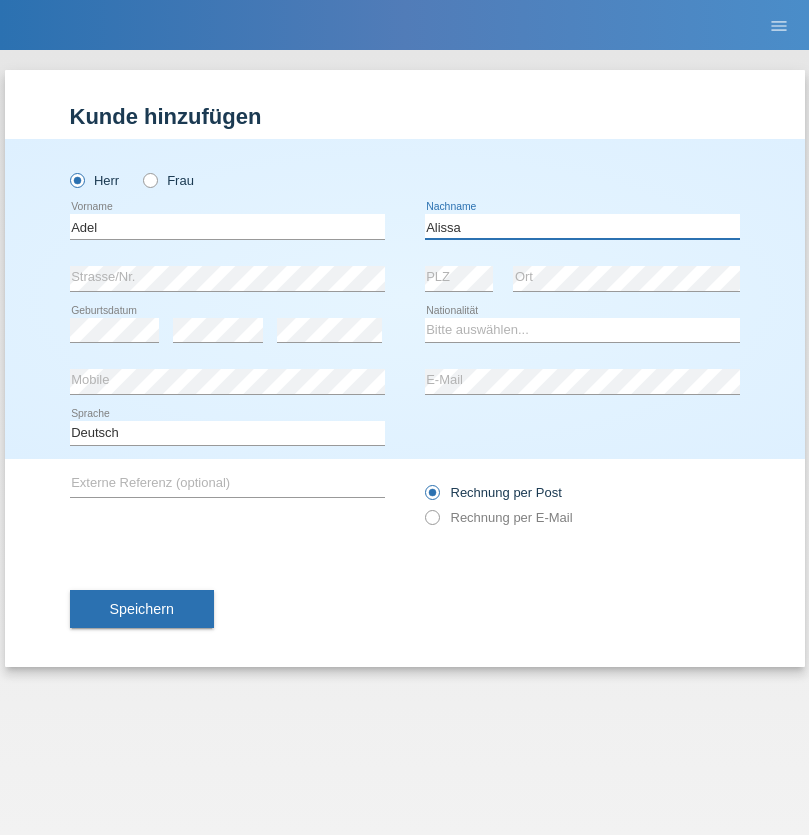type on "Alissa" 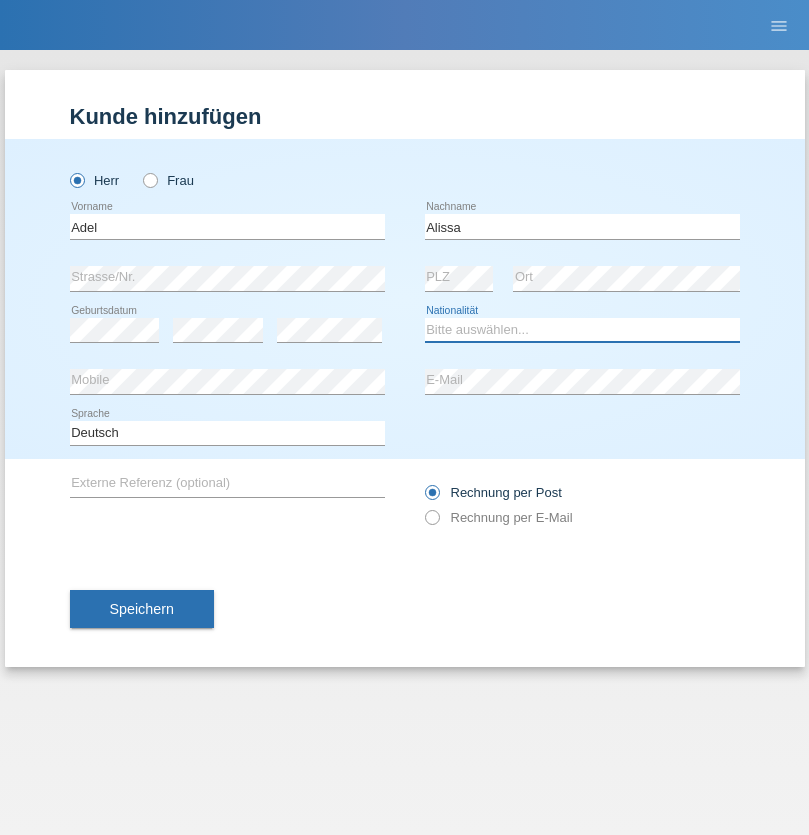 select on "SY" 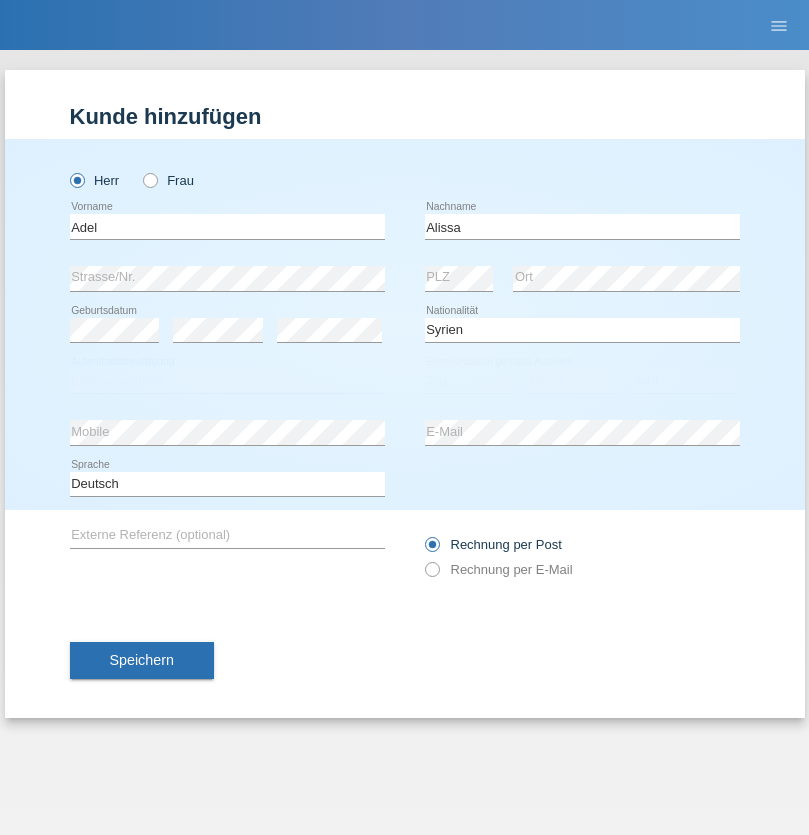 select on "C" 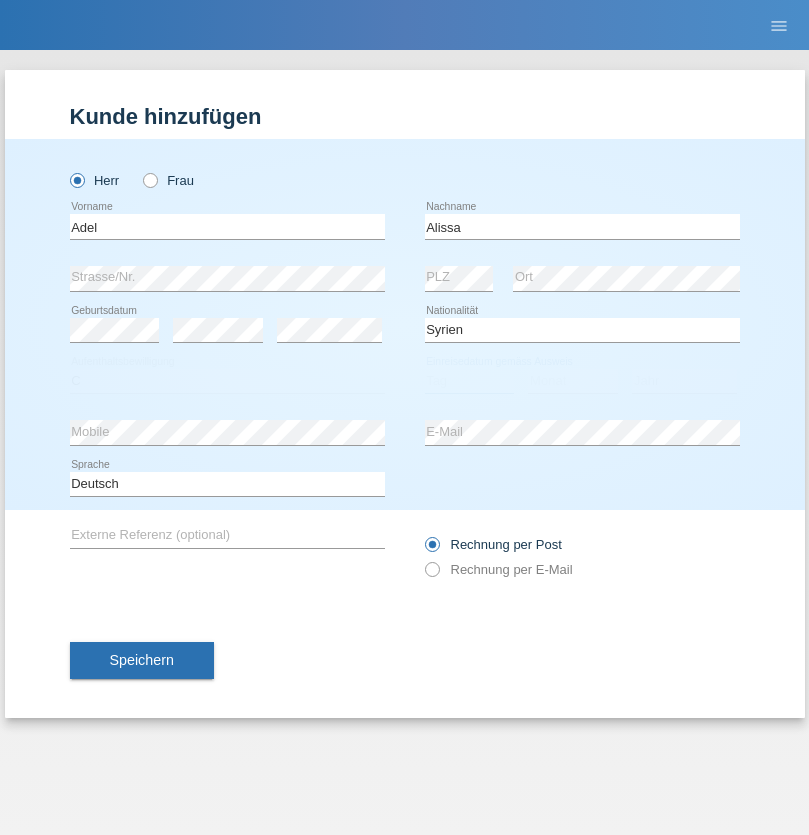 select on "20" 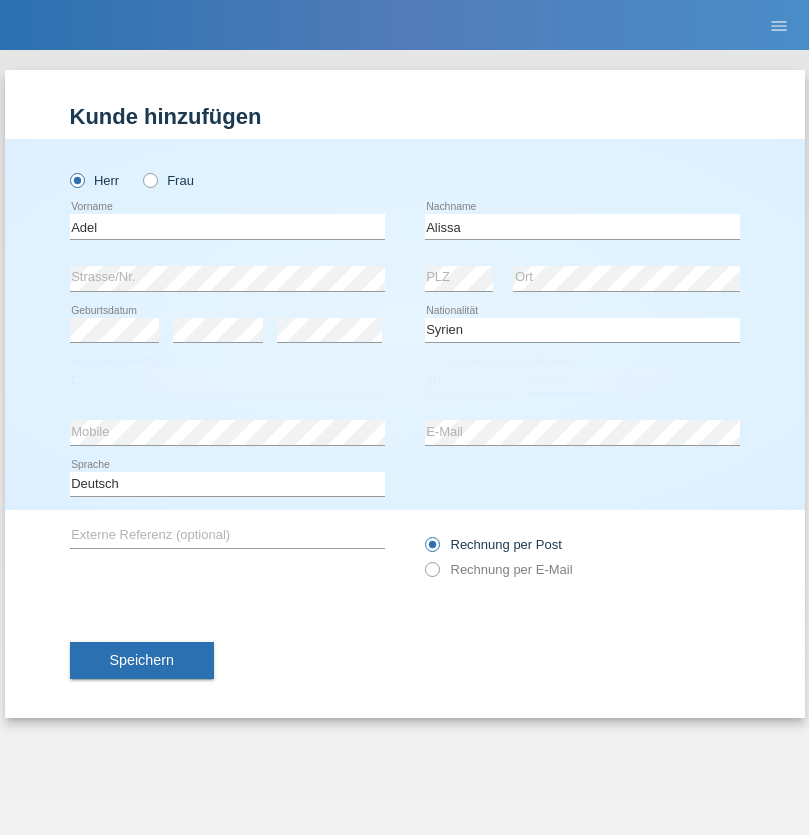 select on "09" 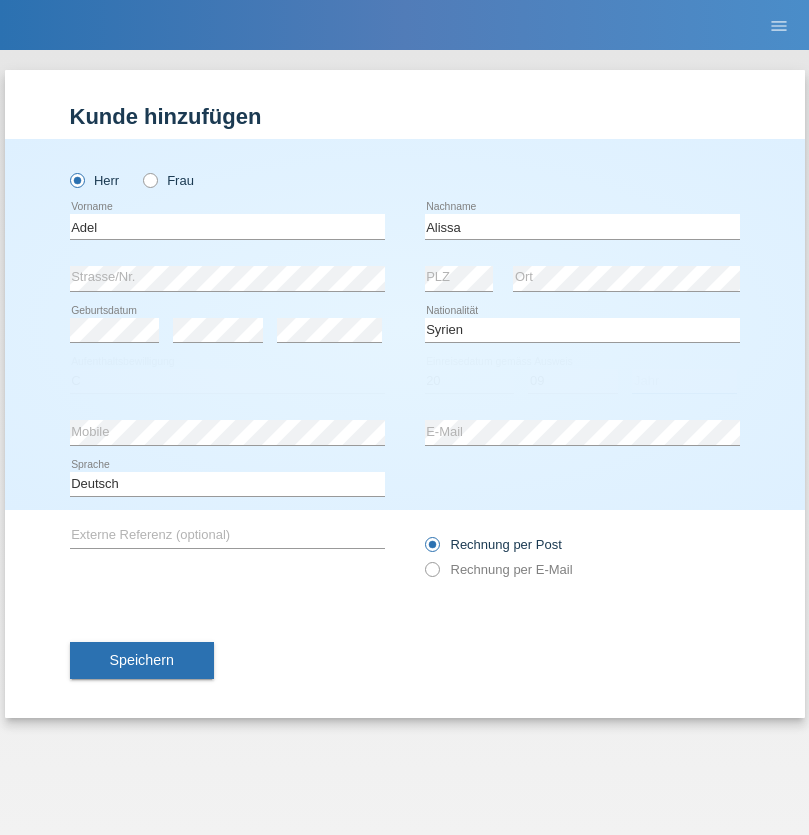 select on "2018" 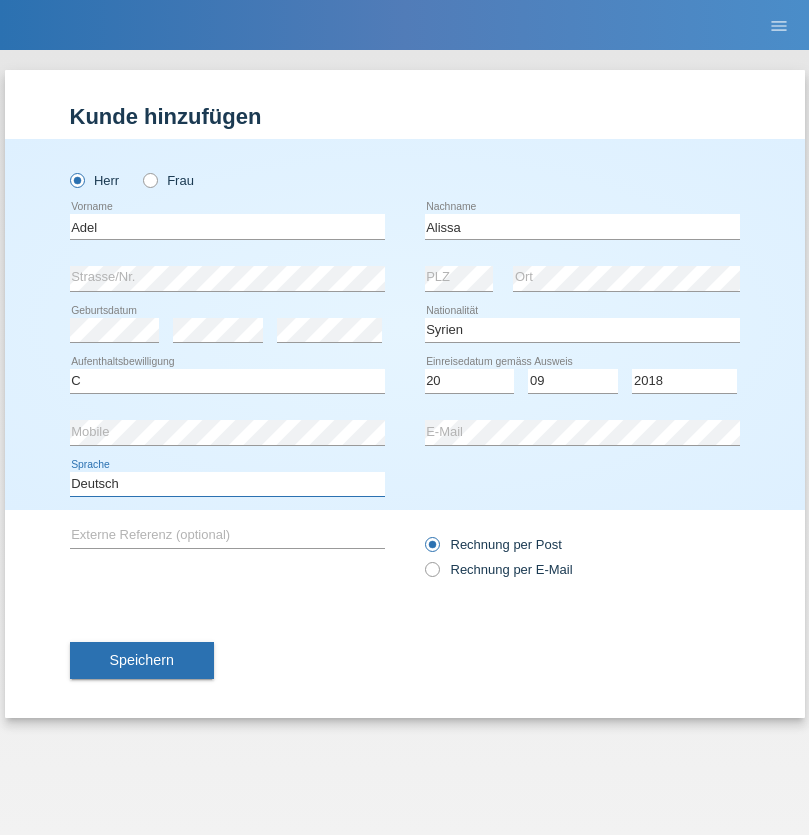 select on "en" 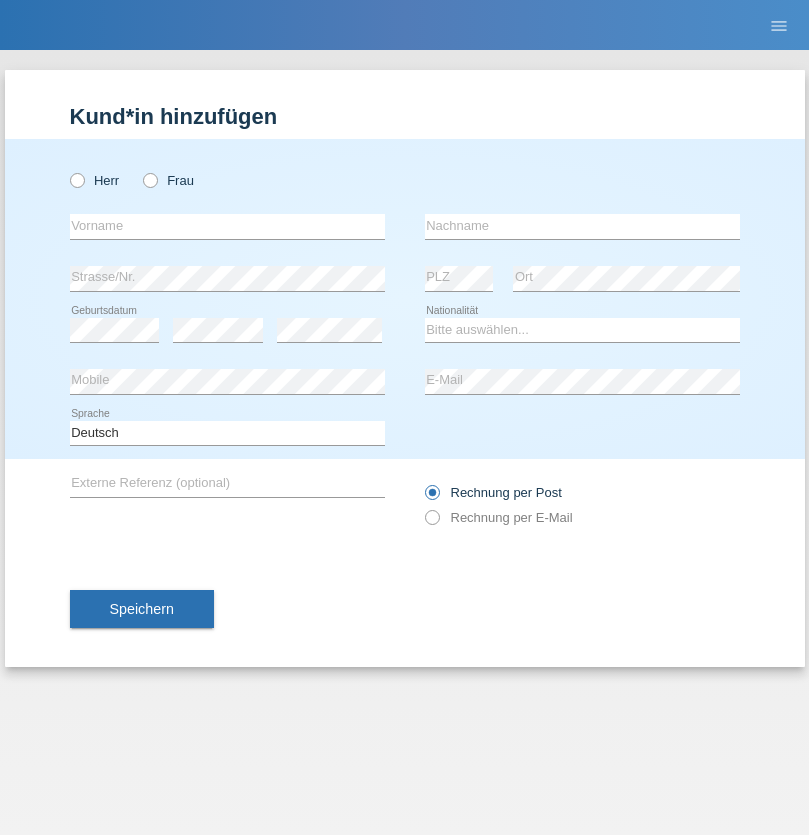scroll, scrollTop: 0, scrollLeft: 0, axis: both 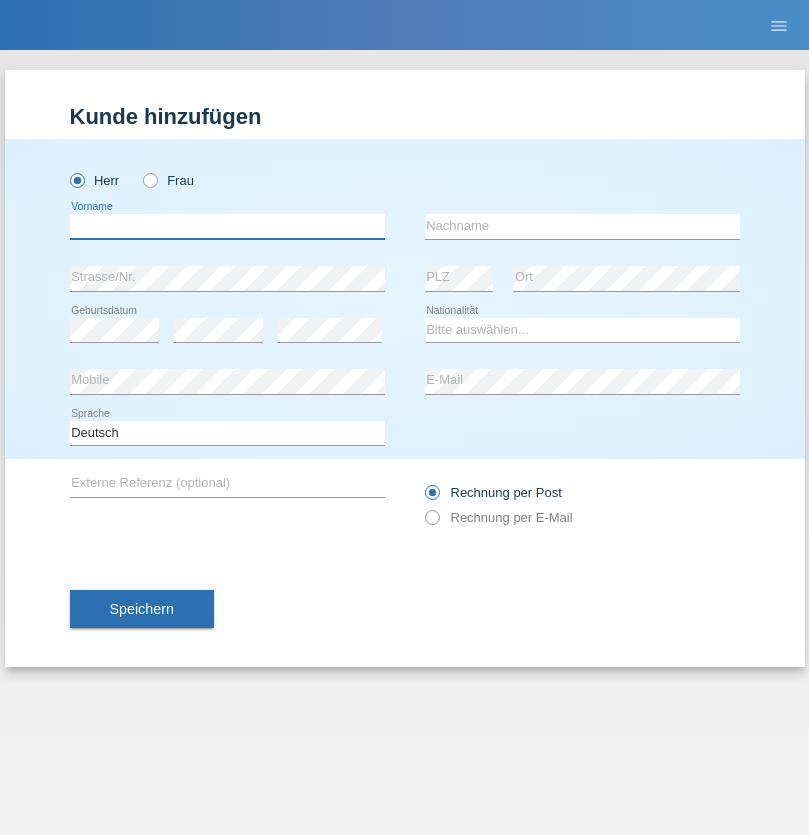 click at bounding box center (227, 226) 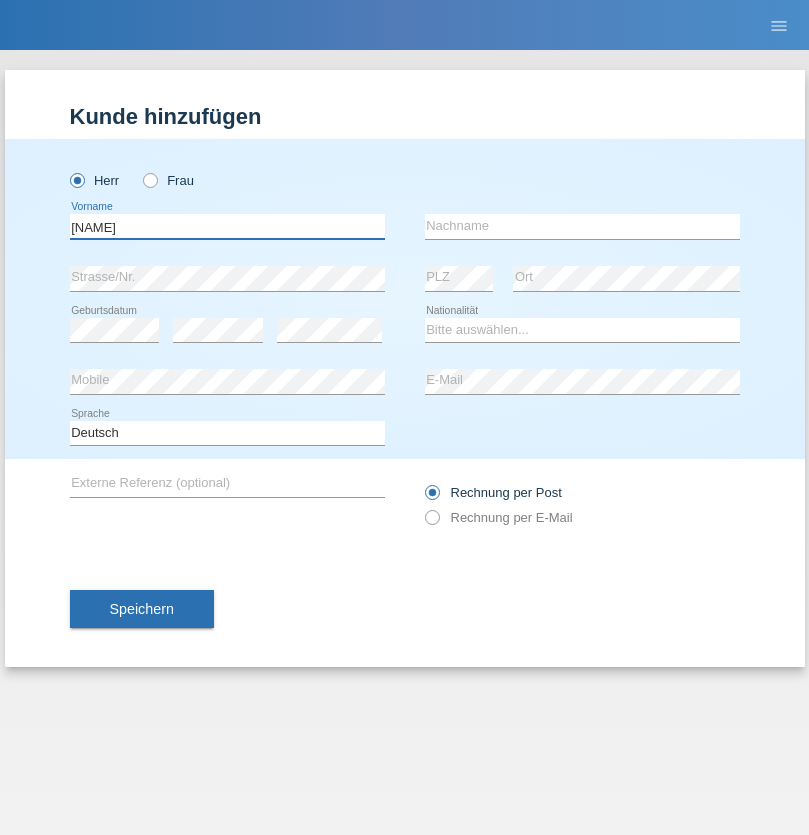 type on "[FIRST]" 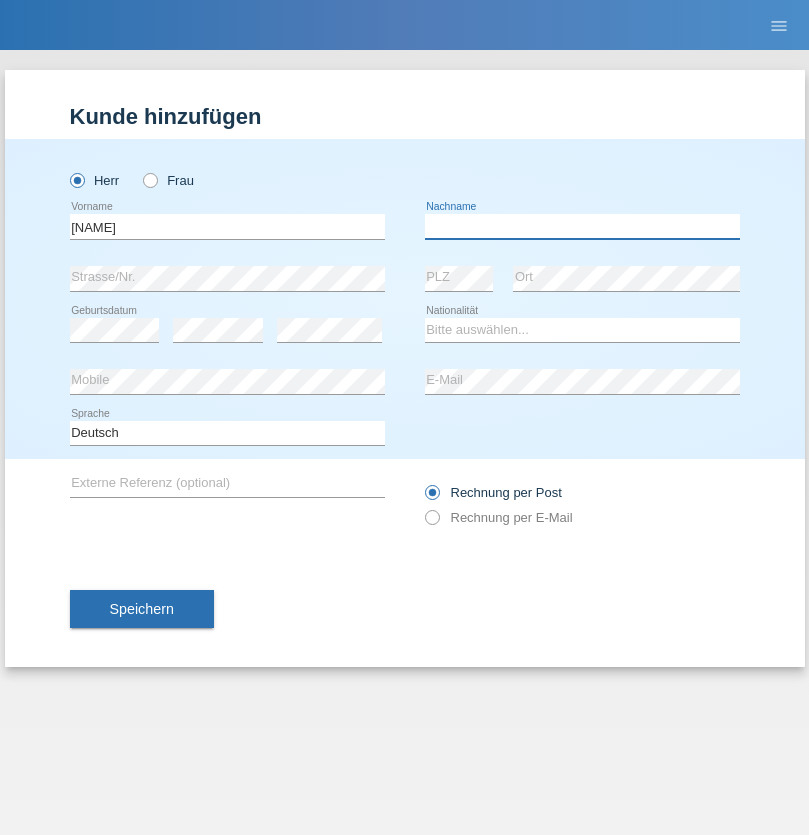 click at bounding box center [582, 226] 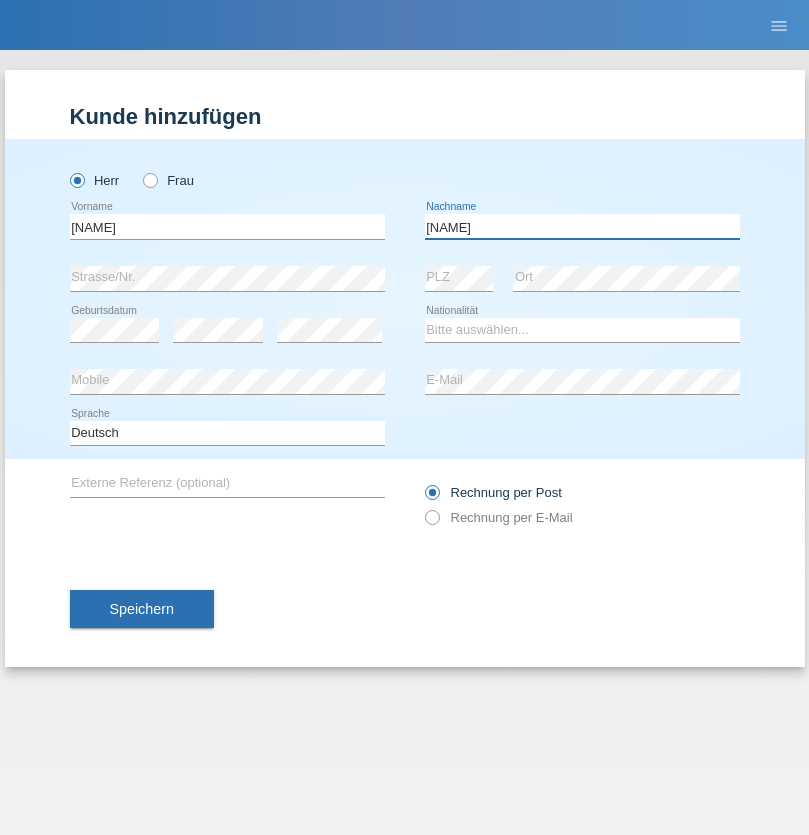 type on "[LAST]" 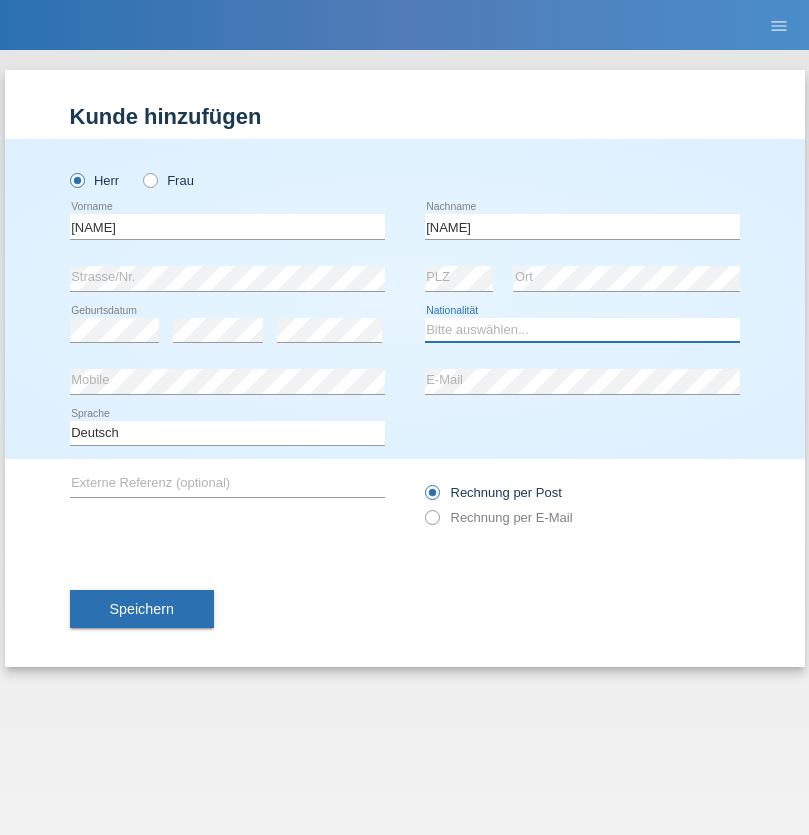select on "CH" 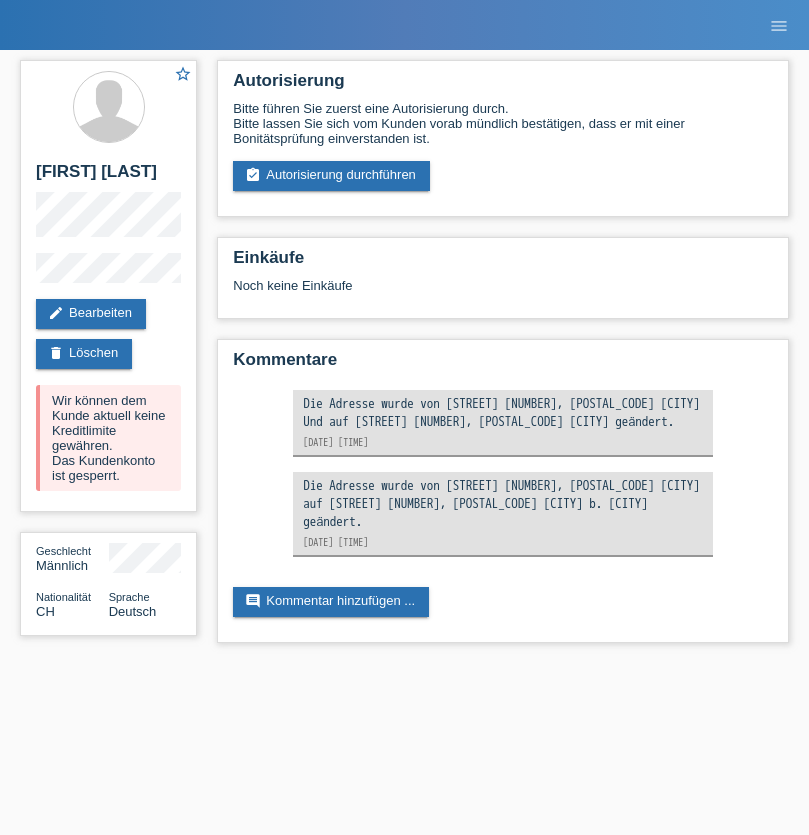 scroll, scrollTop: 0, scrollLeft: 0, axis: both 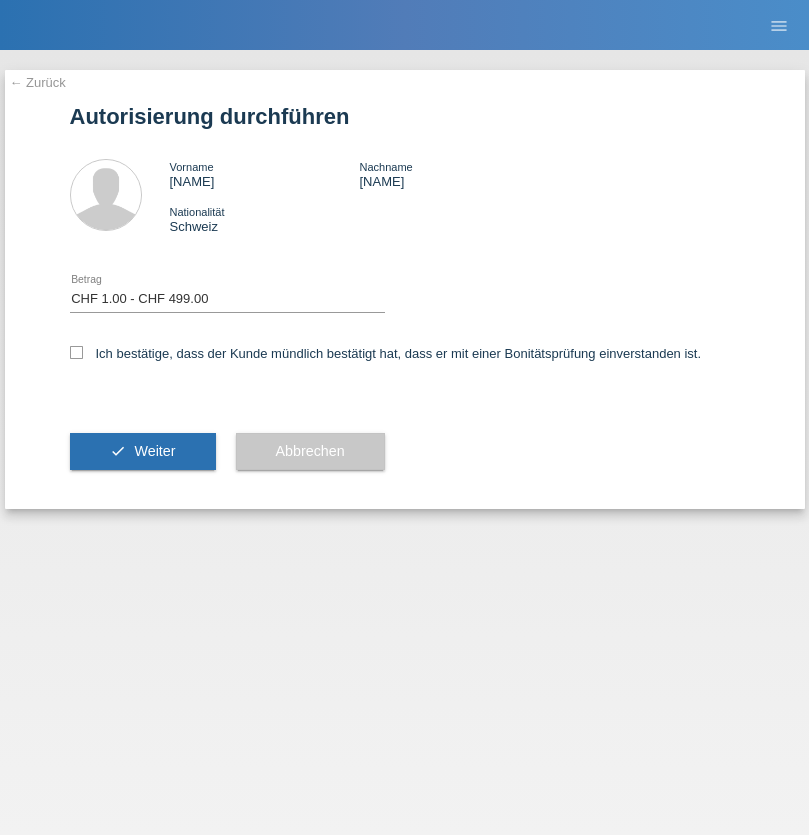 select on "1" 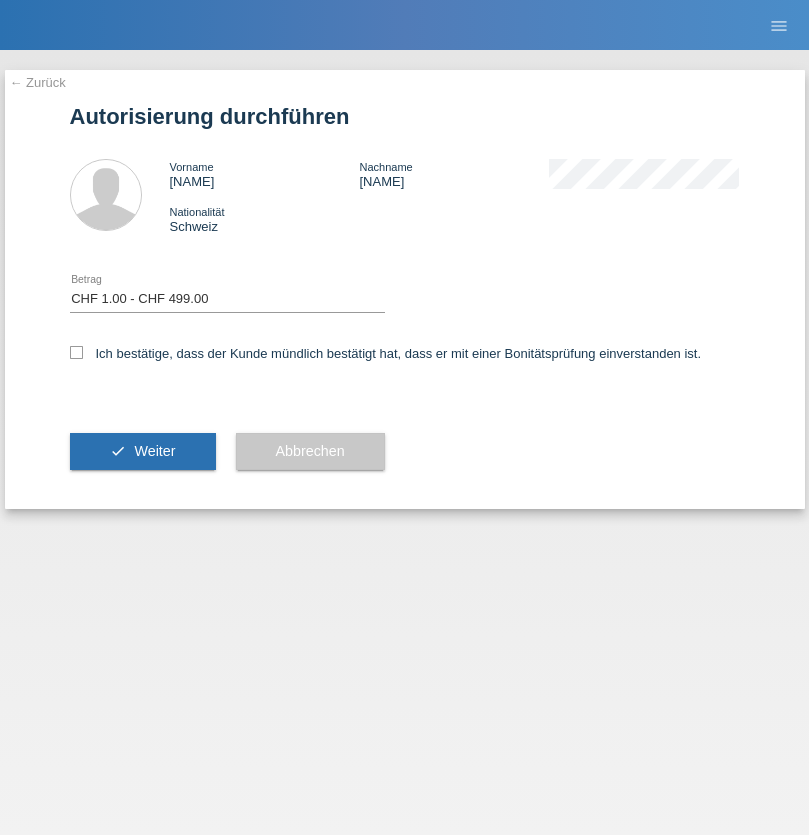 checkbox on "true" 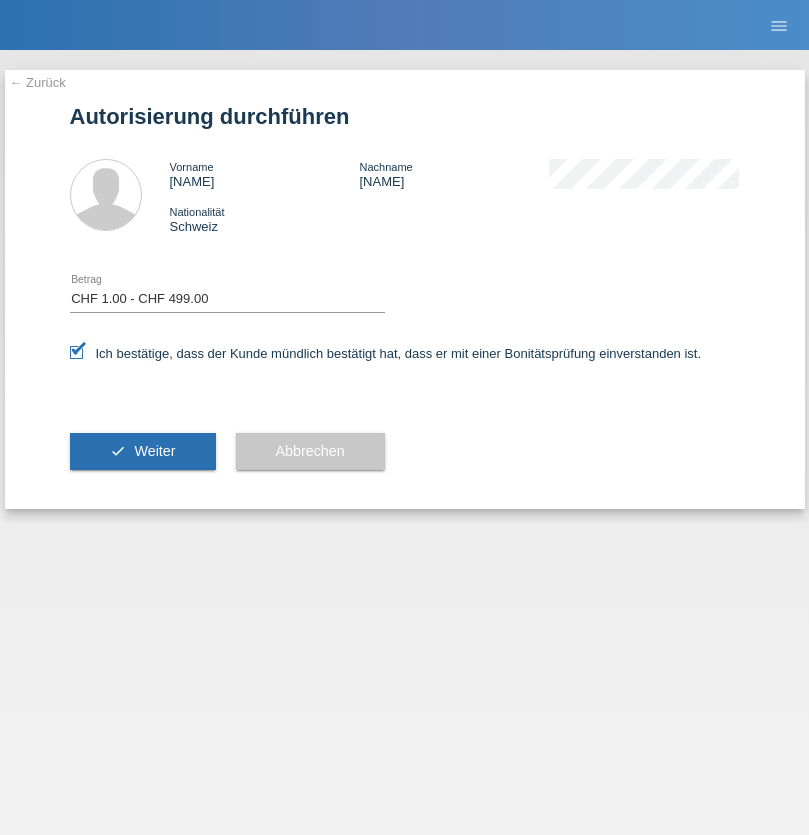 scroll, scrollTop: 0, scrollLeft: 0, axis: both 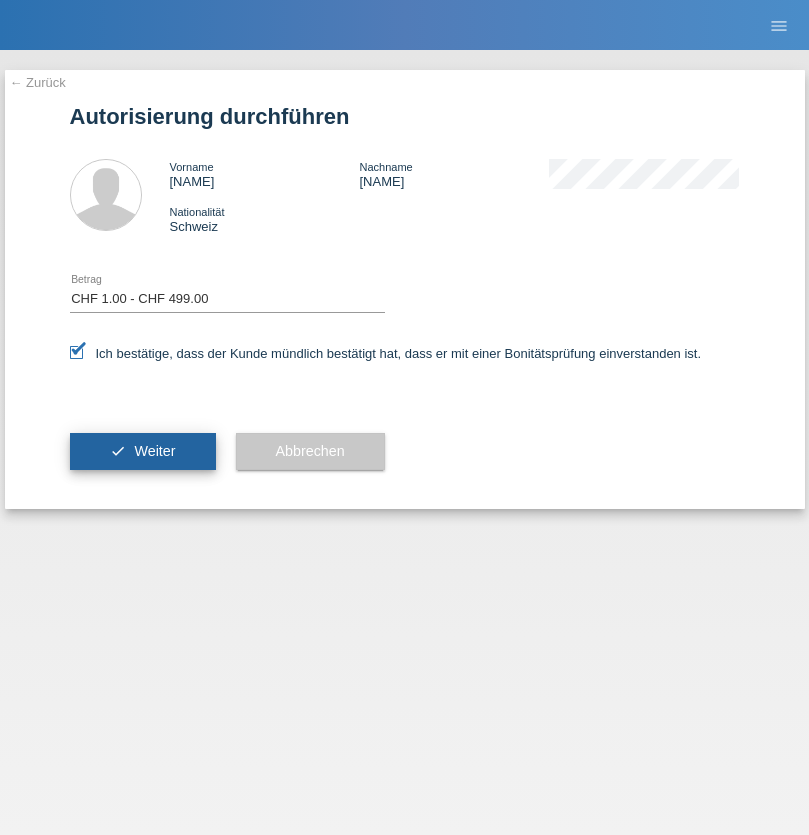 click on "Weiter" at bounding box center (154, 451) 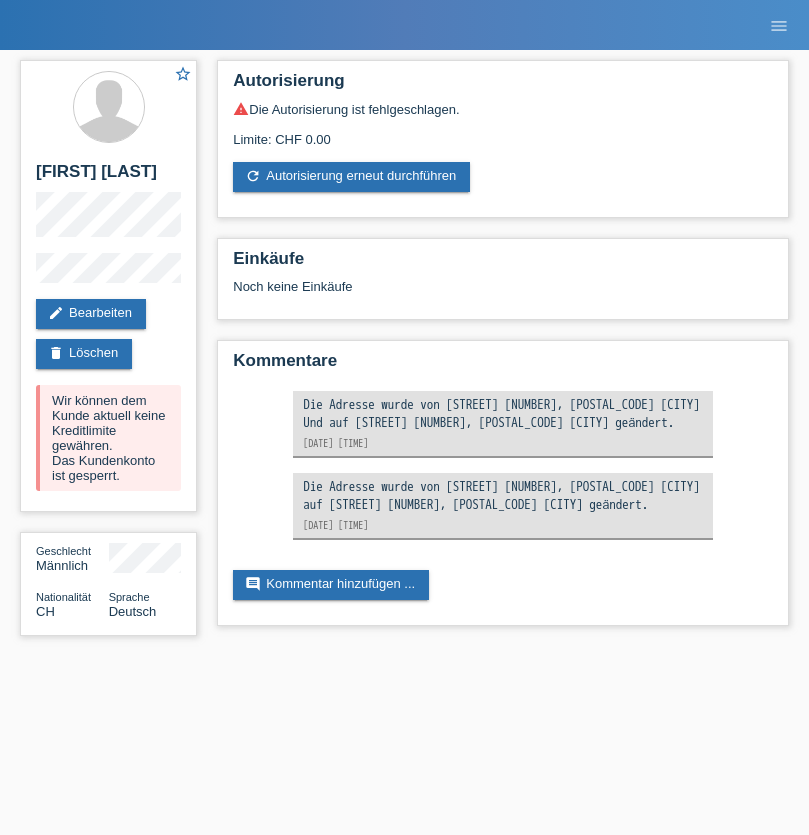 scroll, scrollTop: 0, scrollLeft: 0, axis: both 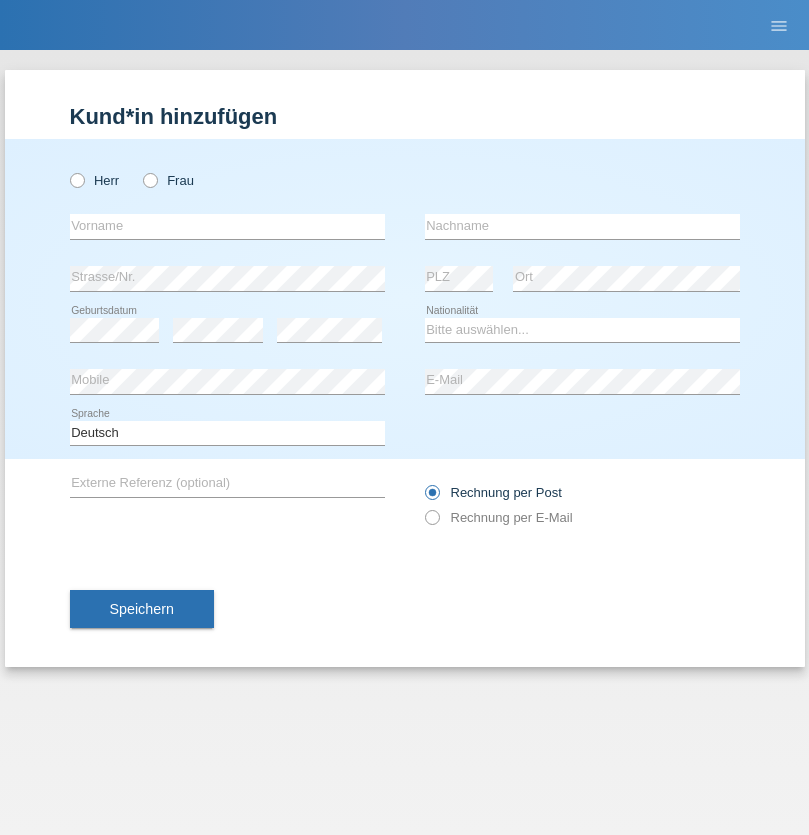 radio on "true" 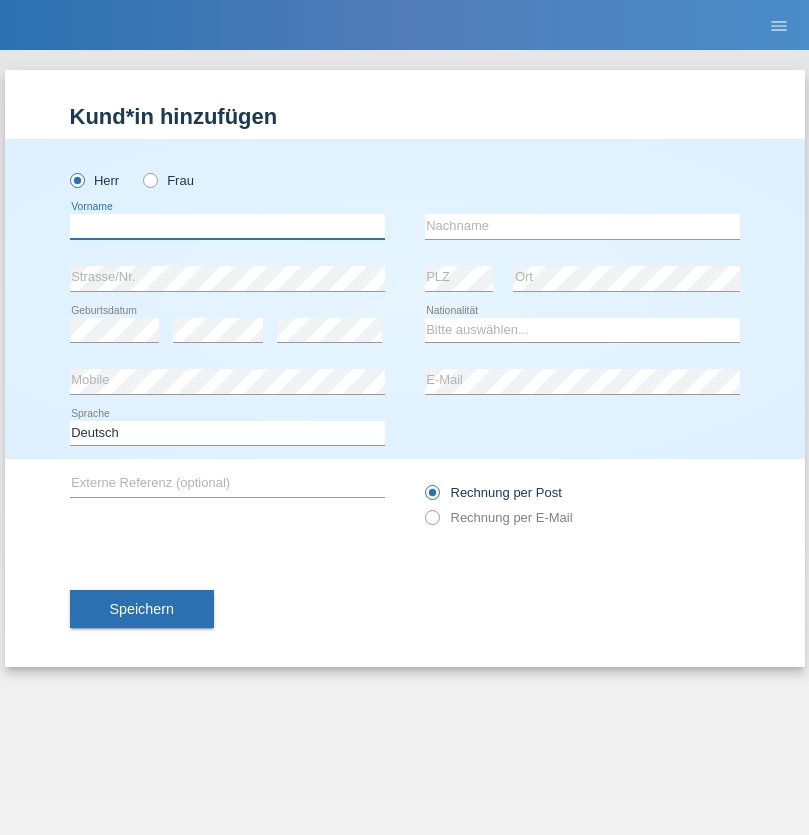 click at bounding box center [227, 226] 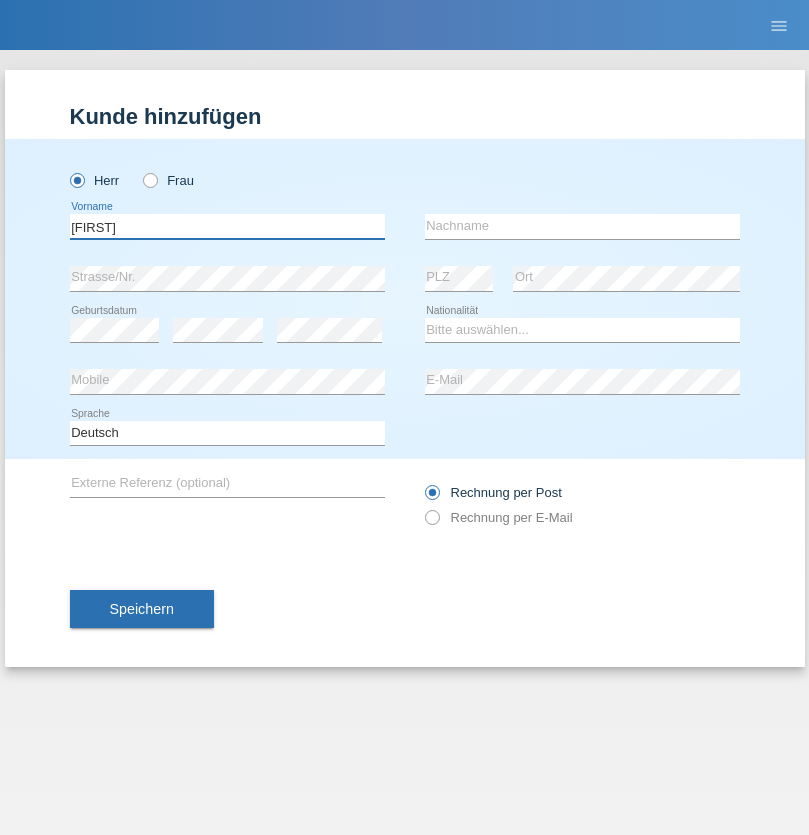 type on "[FIRST]" 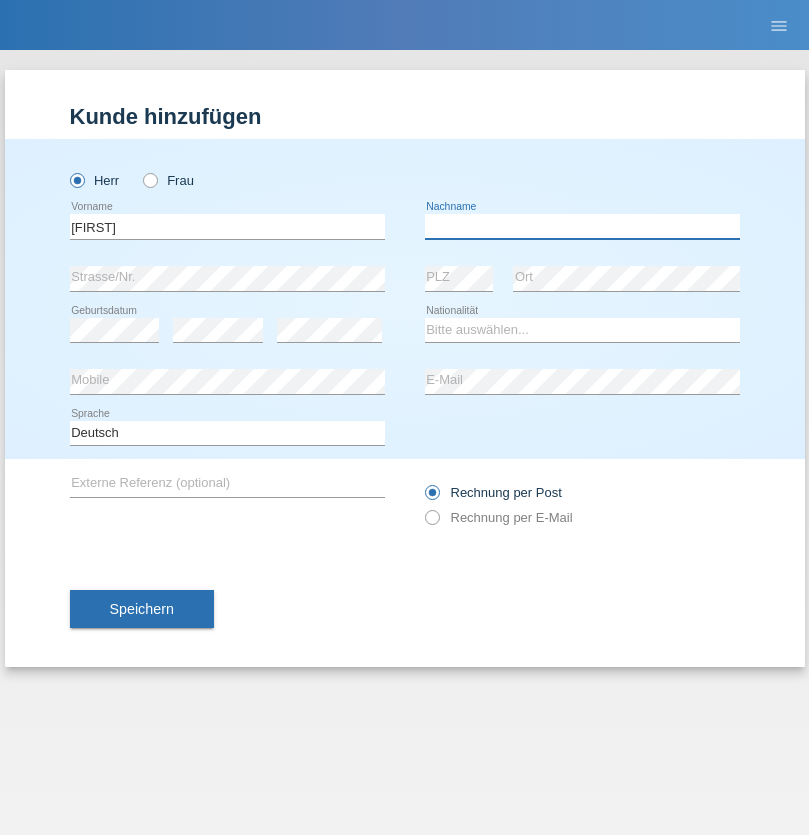 click at bounding box center [582, 226] 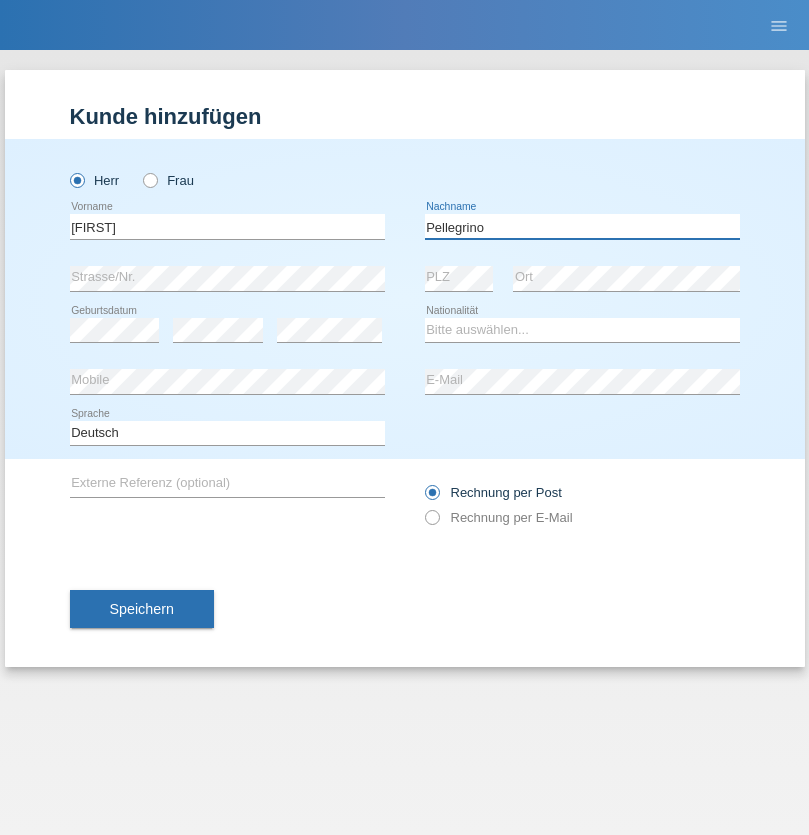 type on "Pellegrino" 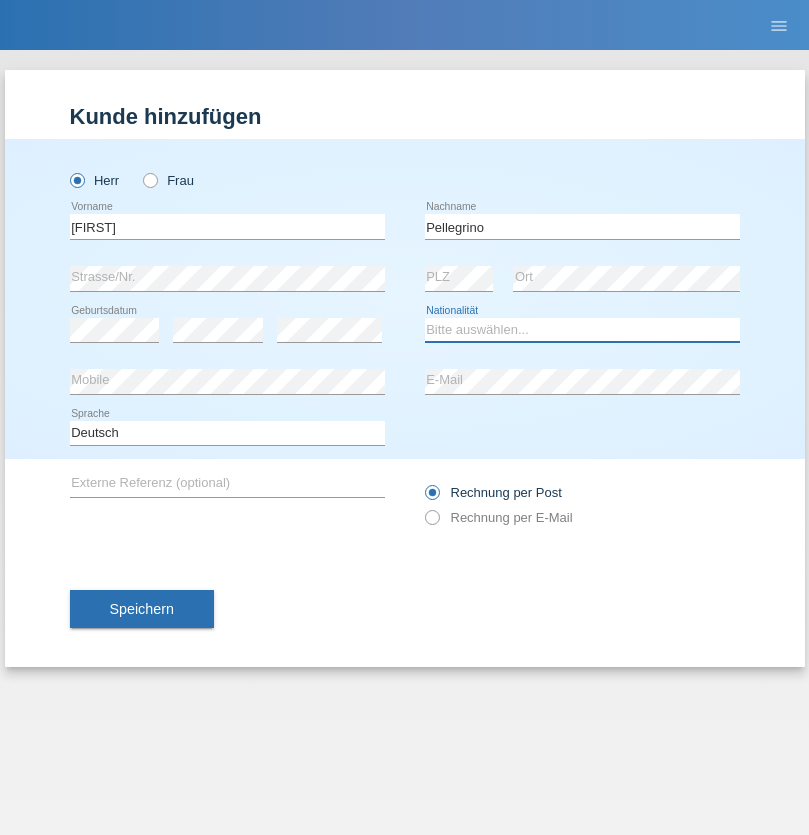 select on "IT" 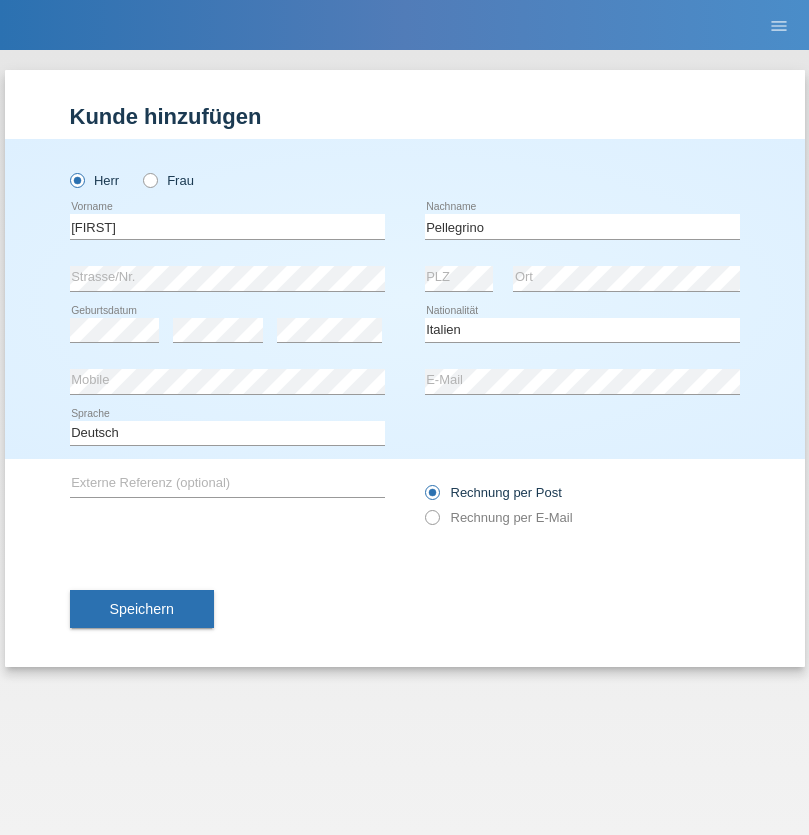 select on "C" 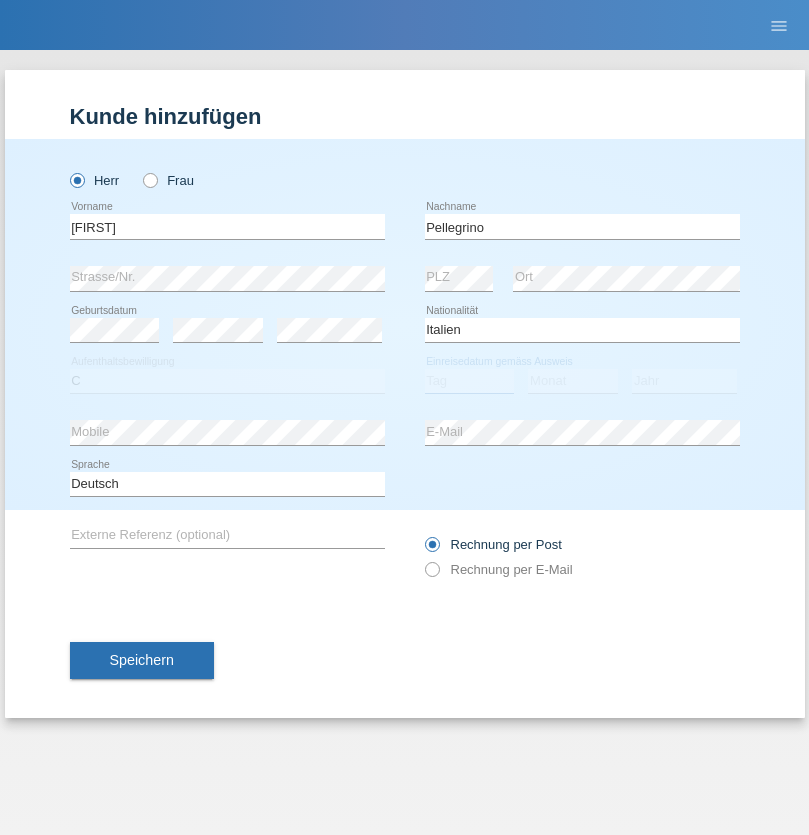 select on "07" 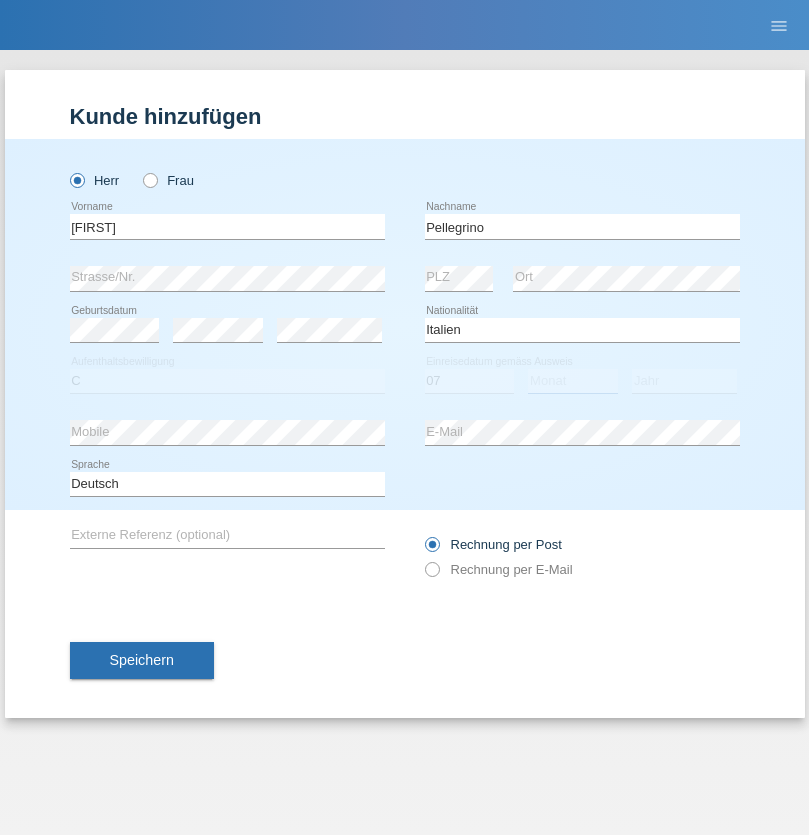 select on "07" 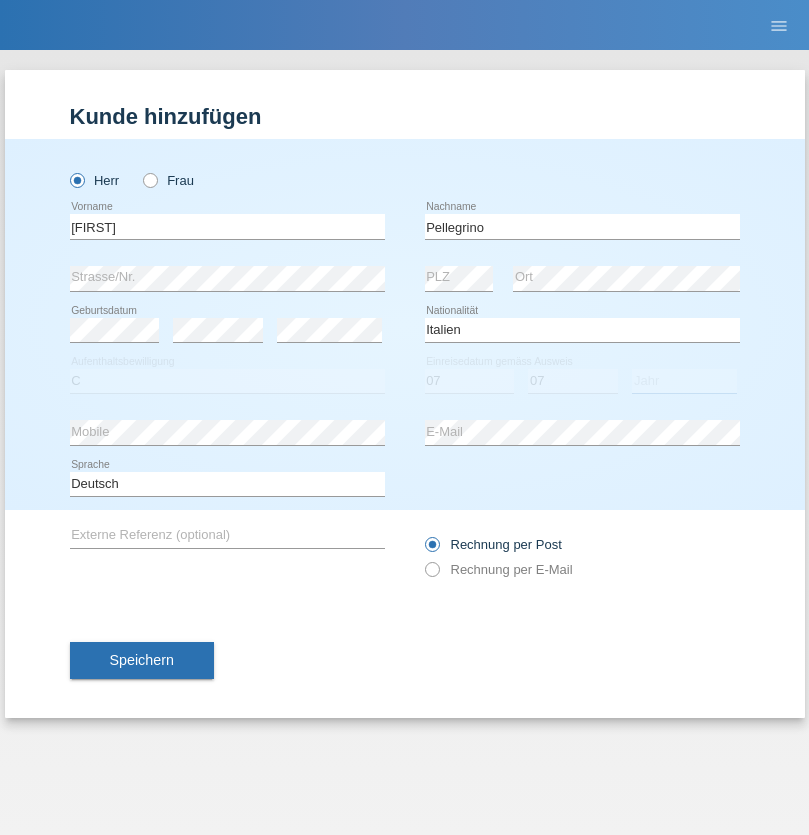 select on "2021" 